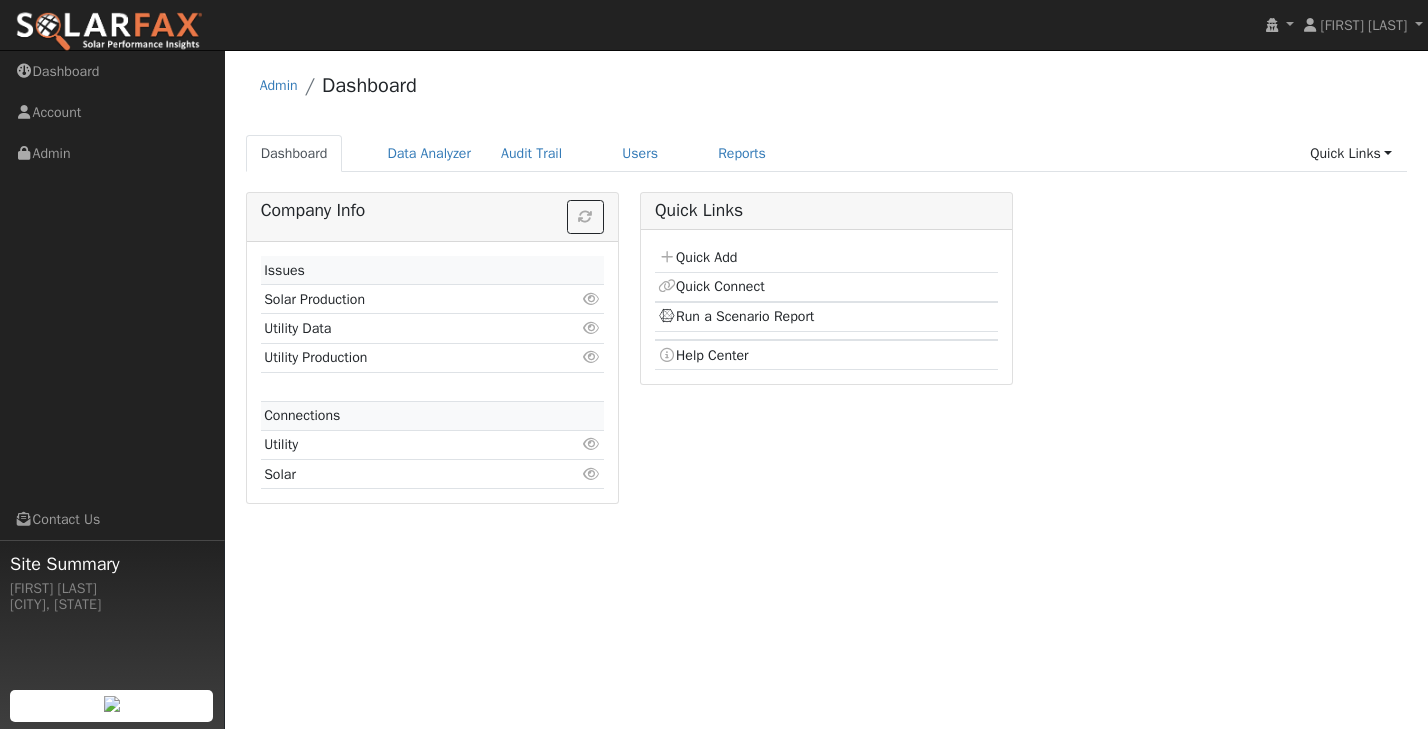 scroll, scrollTop: 0, scrollLeft: 0, axis: both 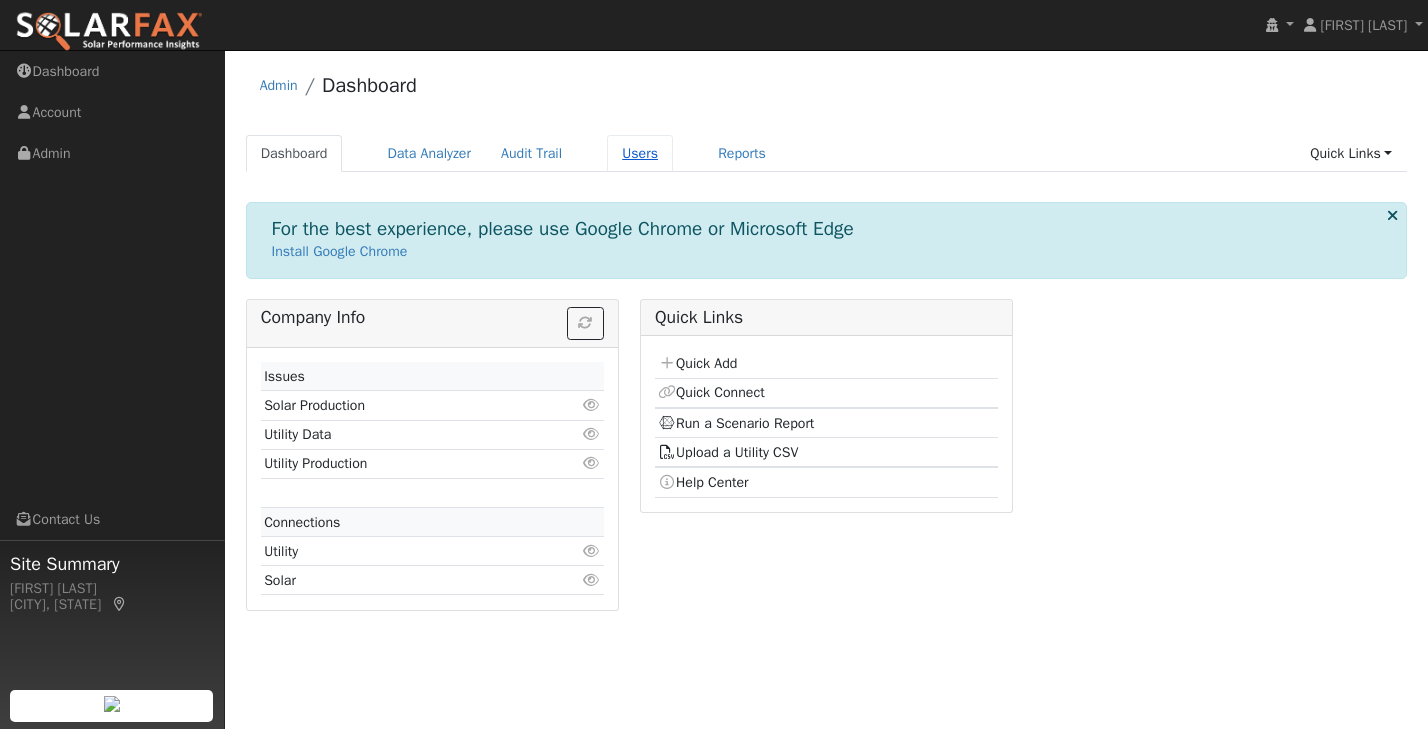 click on "Users" at bounding box center (640, 153) 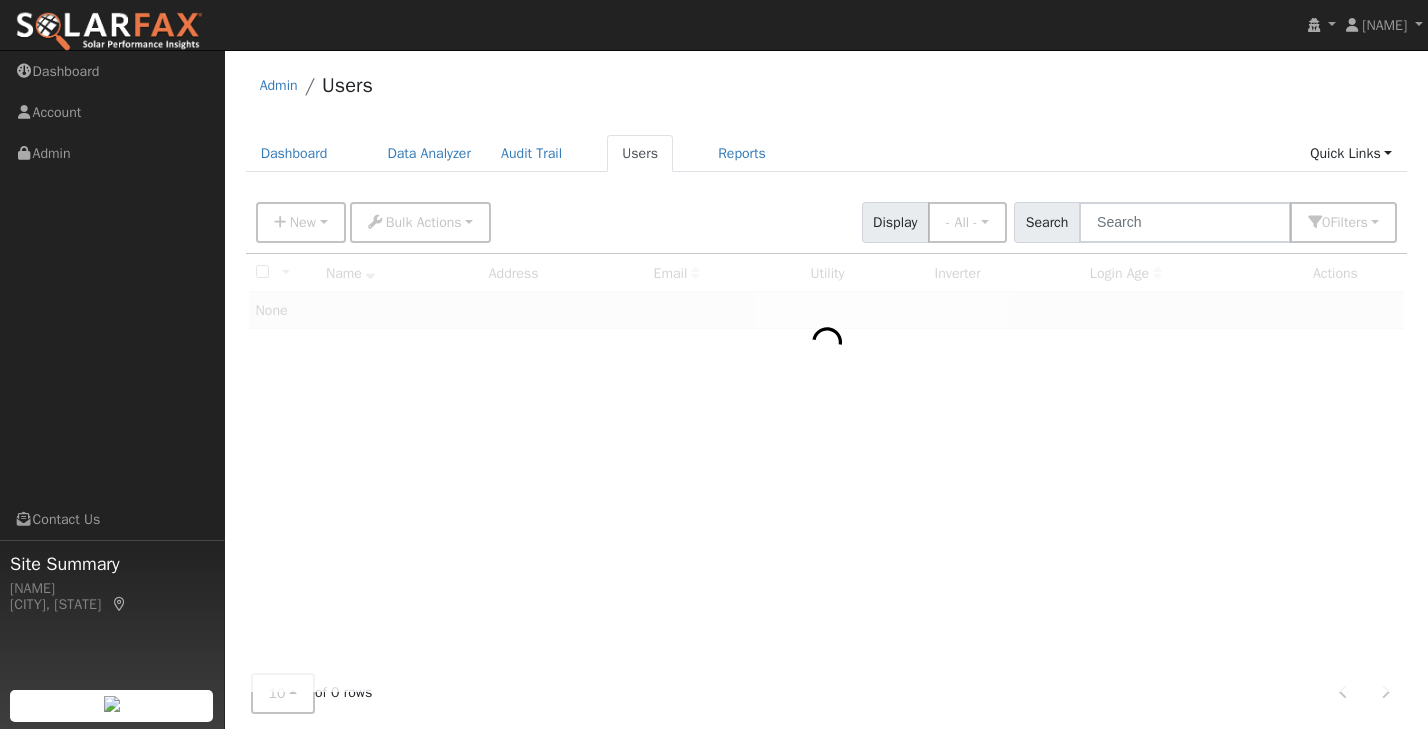 scroll, scrollTop: 0, scrollLeft: 0, axis: both 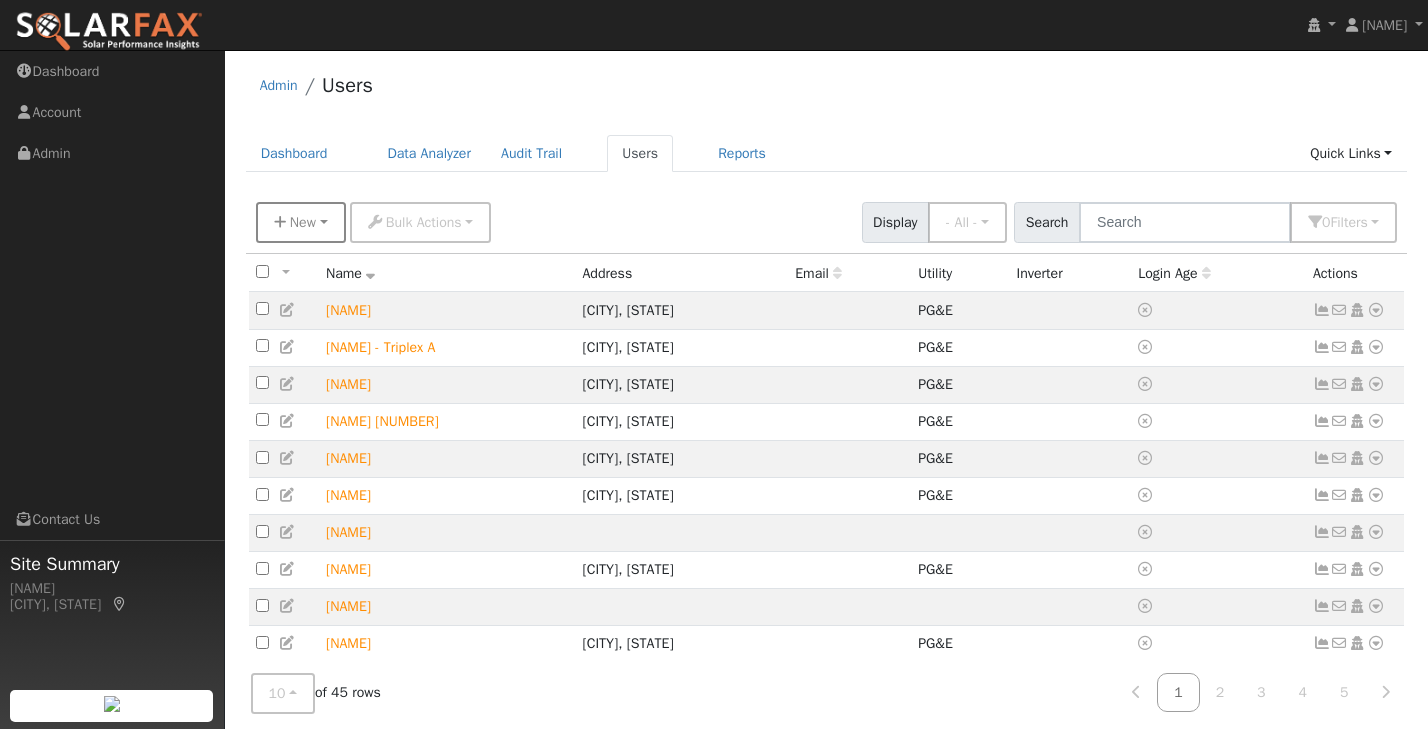 click on "New" at bounding box center [303, 222] 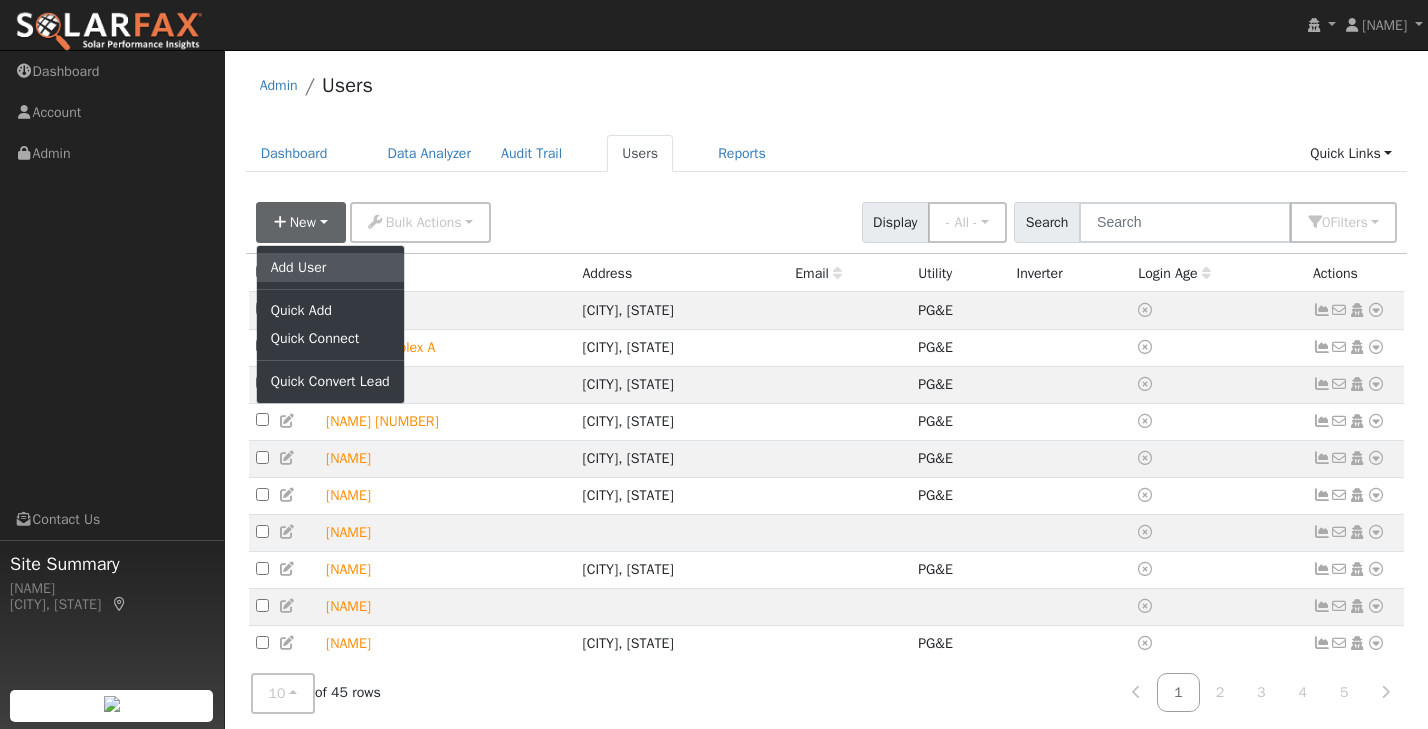 click on "Add User" at bounding box center (330, 267) 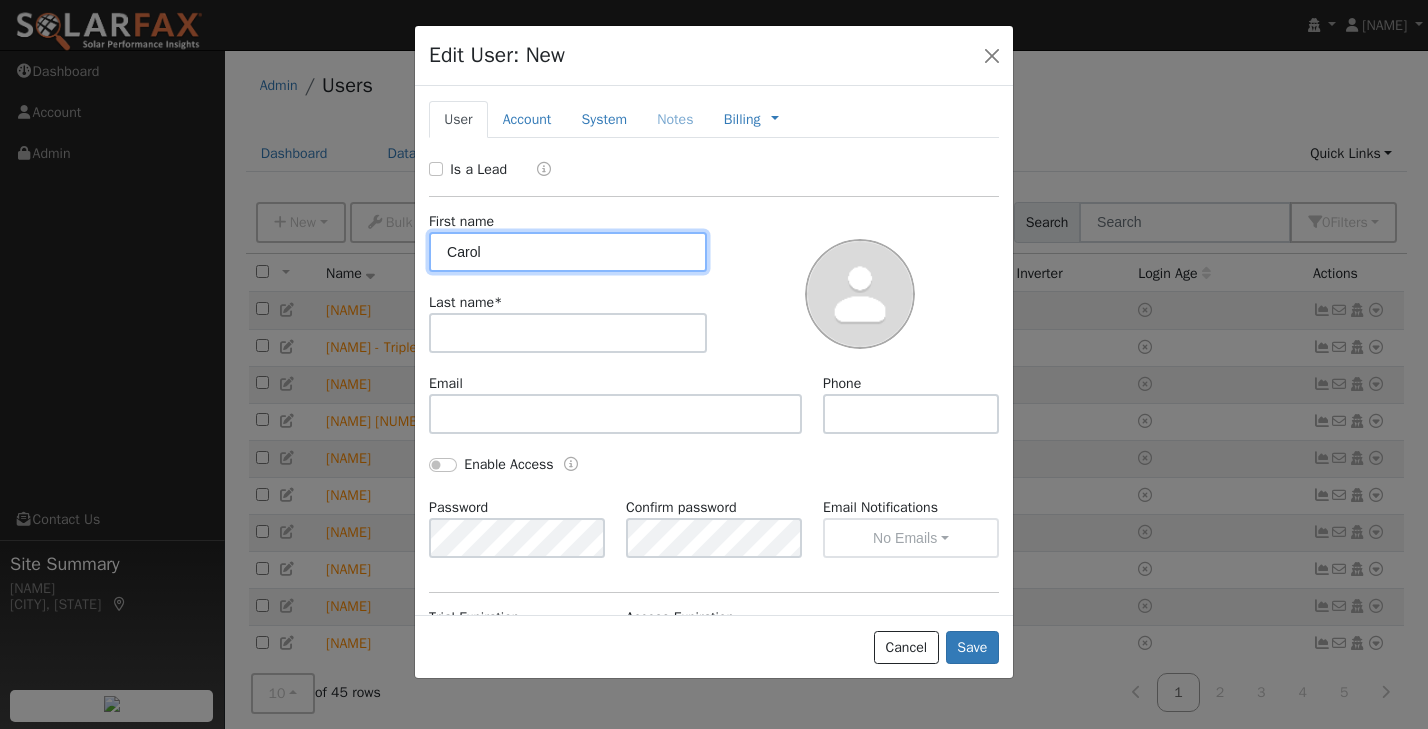 type on "[LAST]" 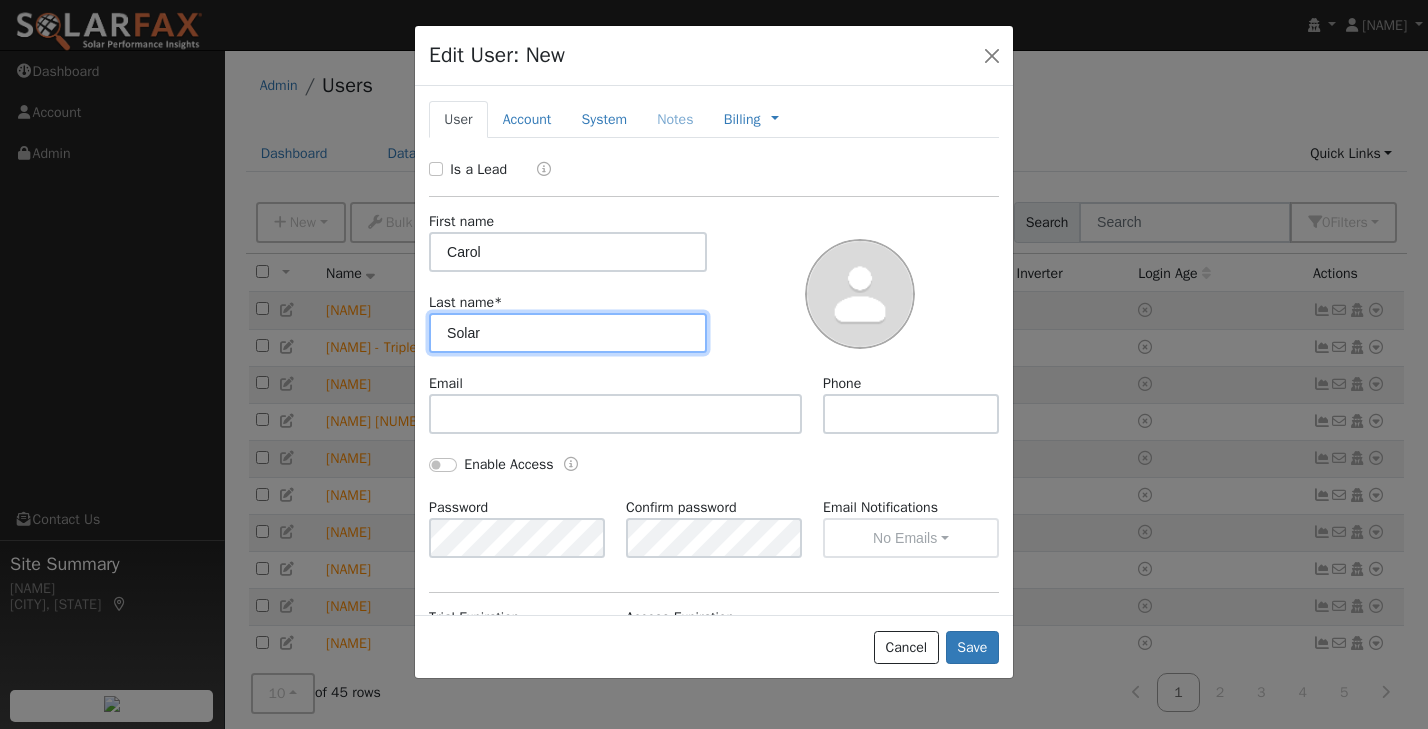 type on "Solar" 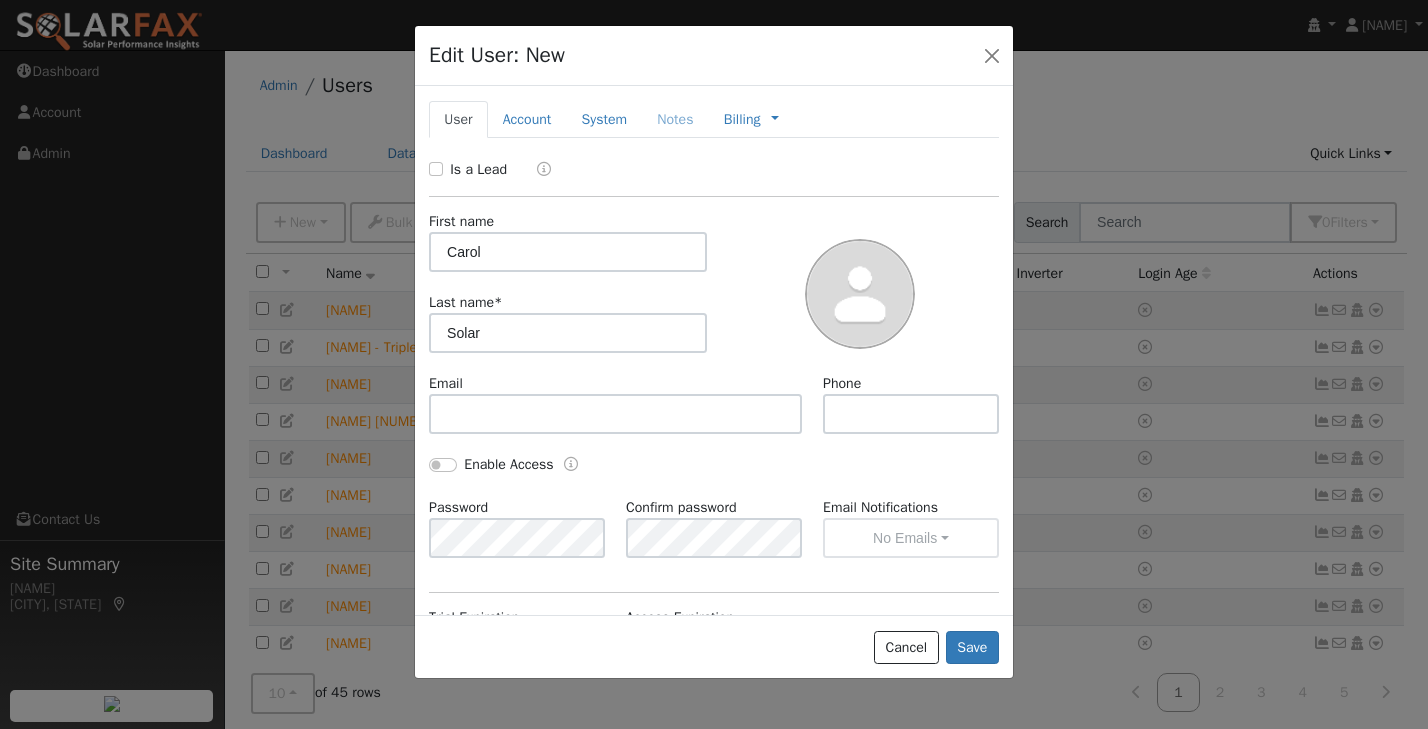 click on "Is a Lead" at bounding box center (478, 169) 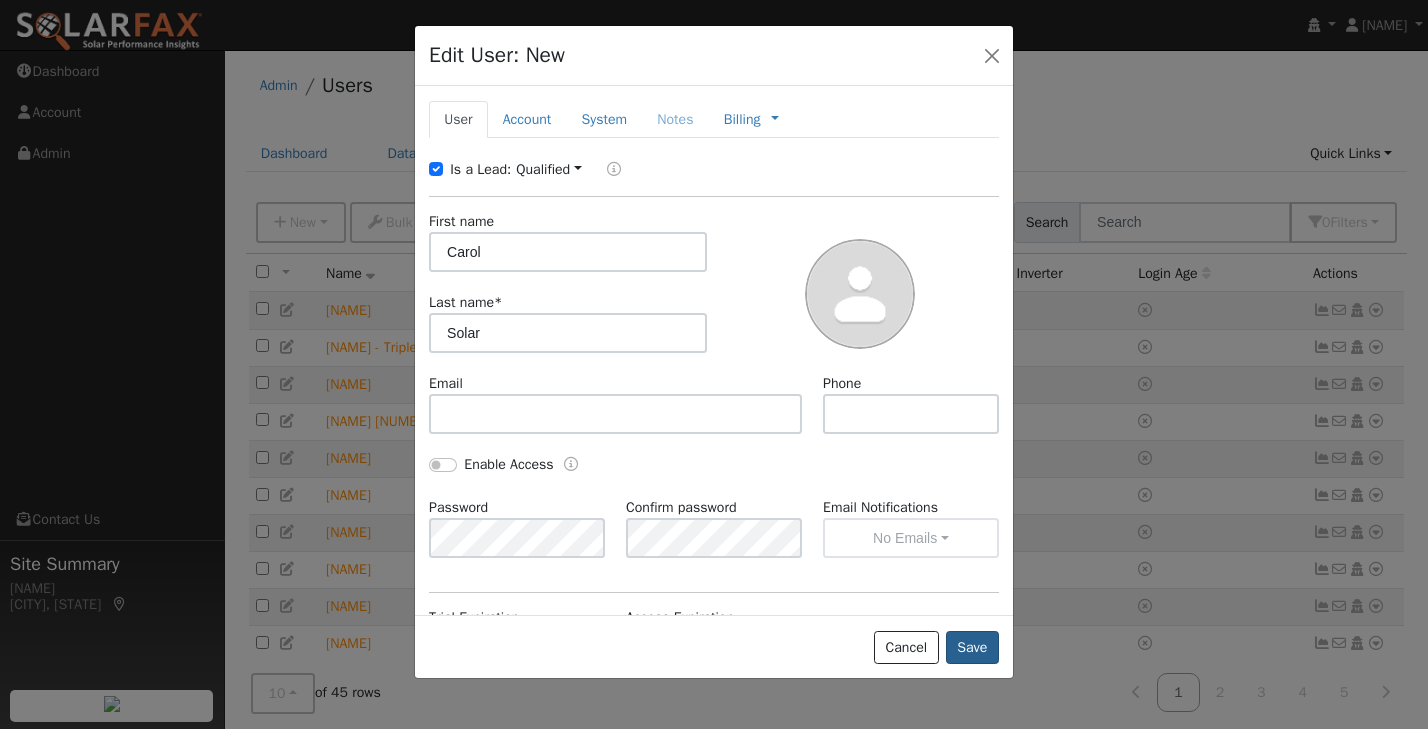 click on "Save" at bounding box center [972, 648] 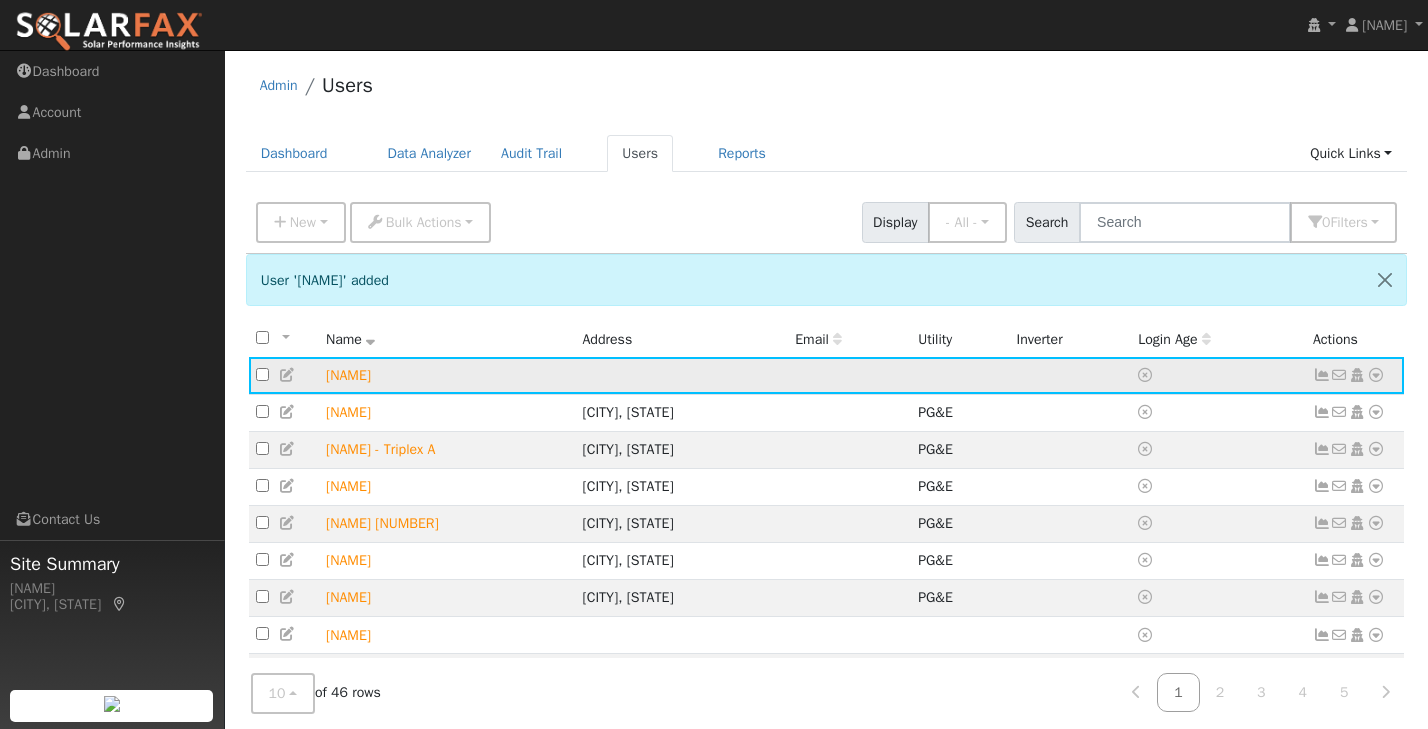 click at bounding box center [1376, 375] 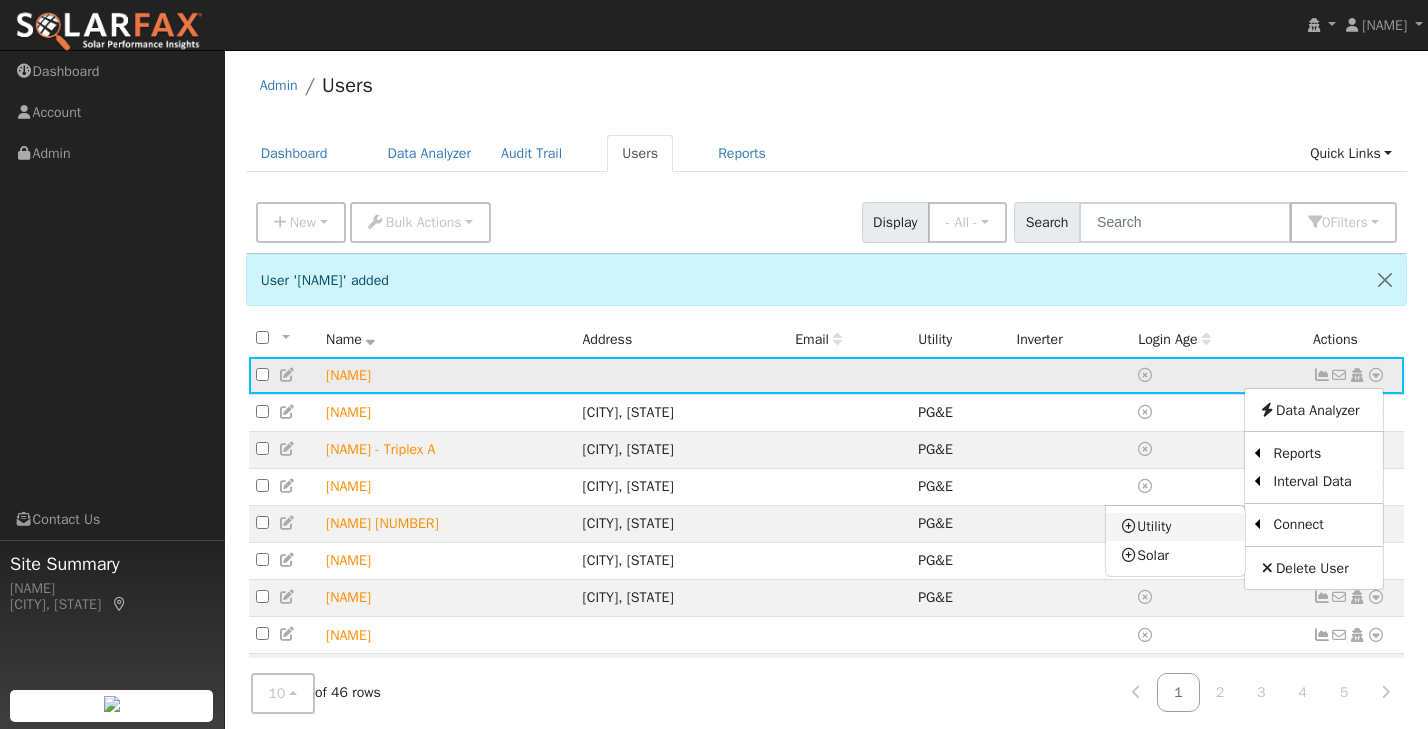 click on "Utility" at bounding box center [1175, 527] 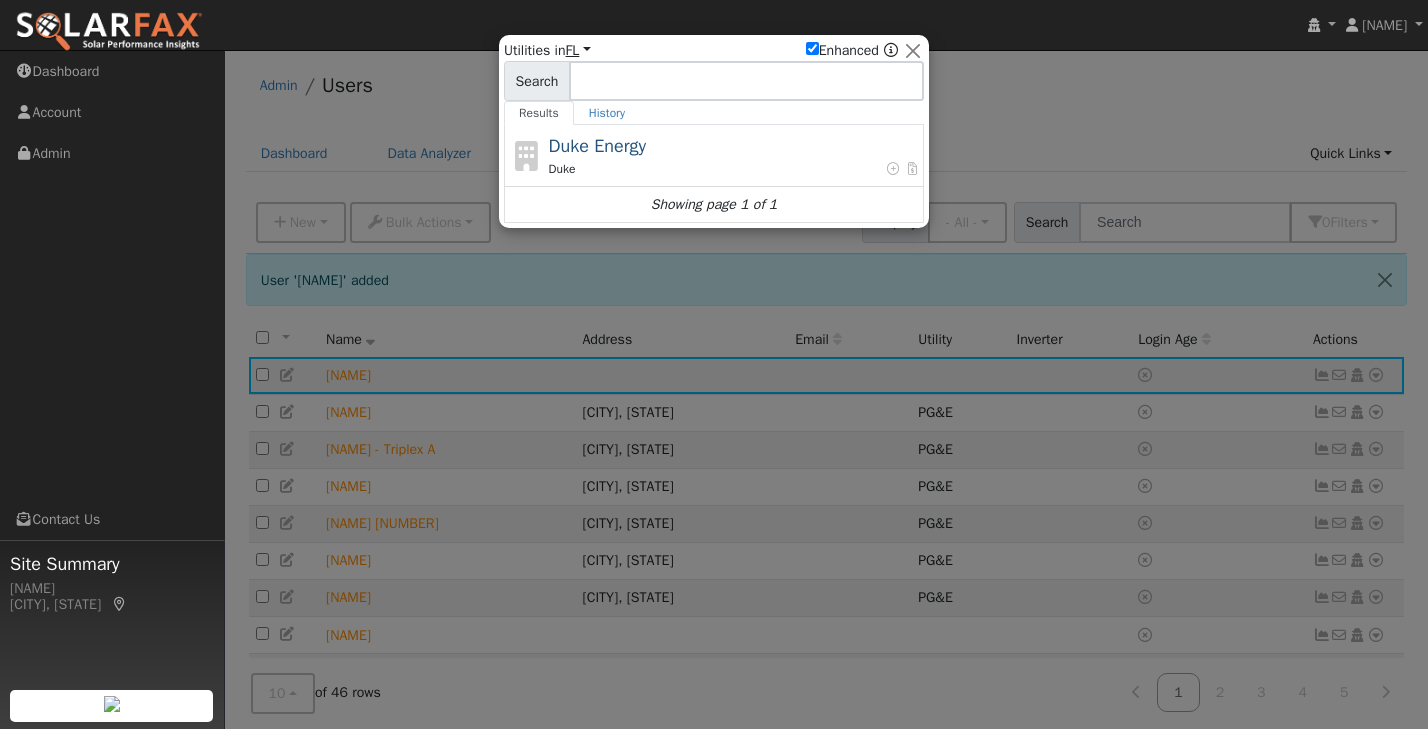 click on "FL" at bounding box center (578, 50) 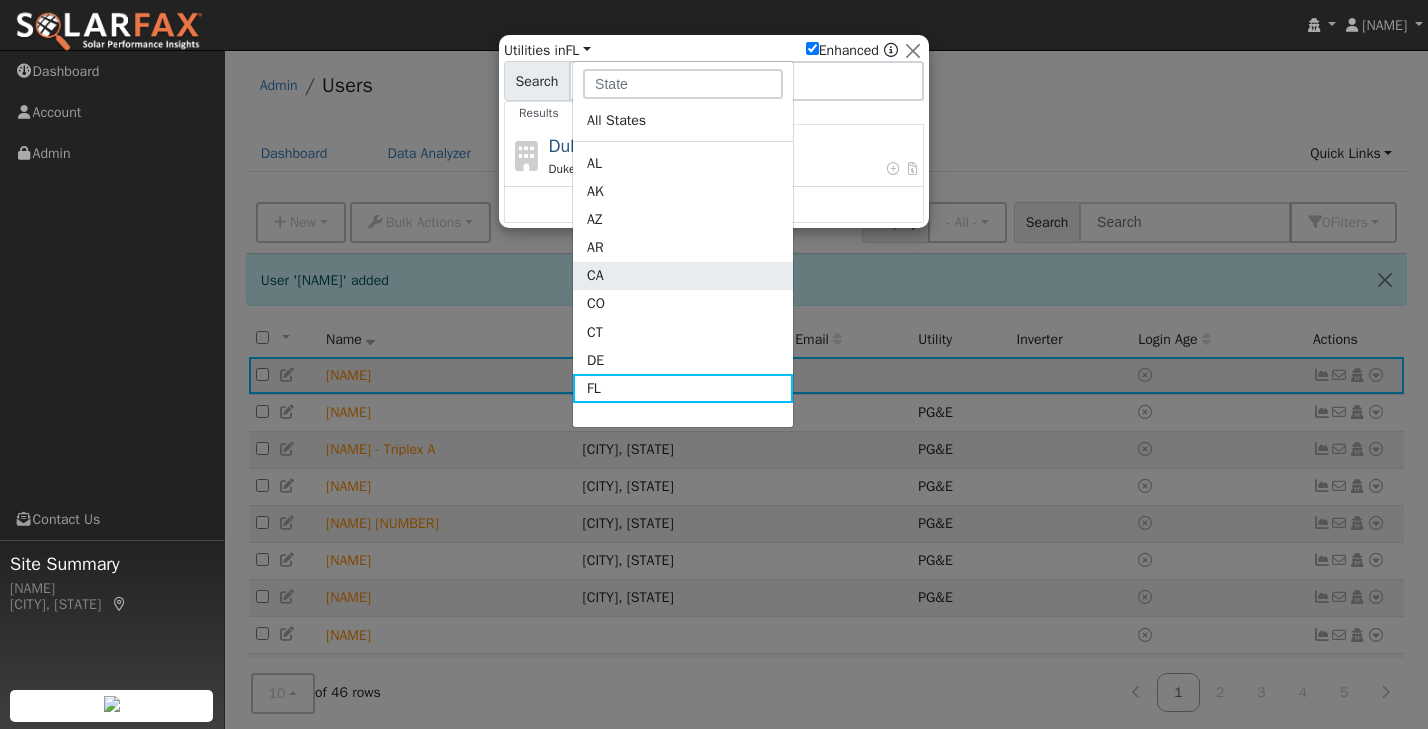 click on "CA" 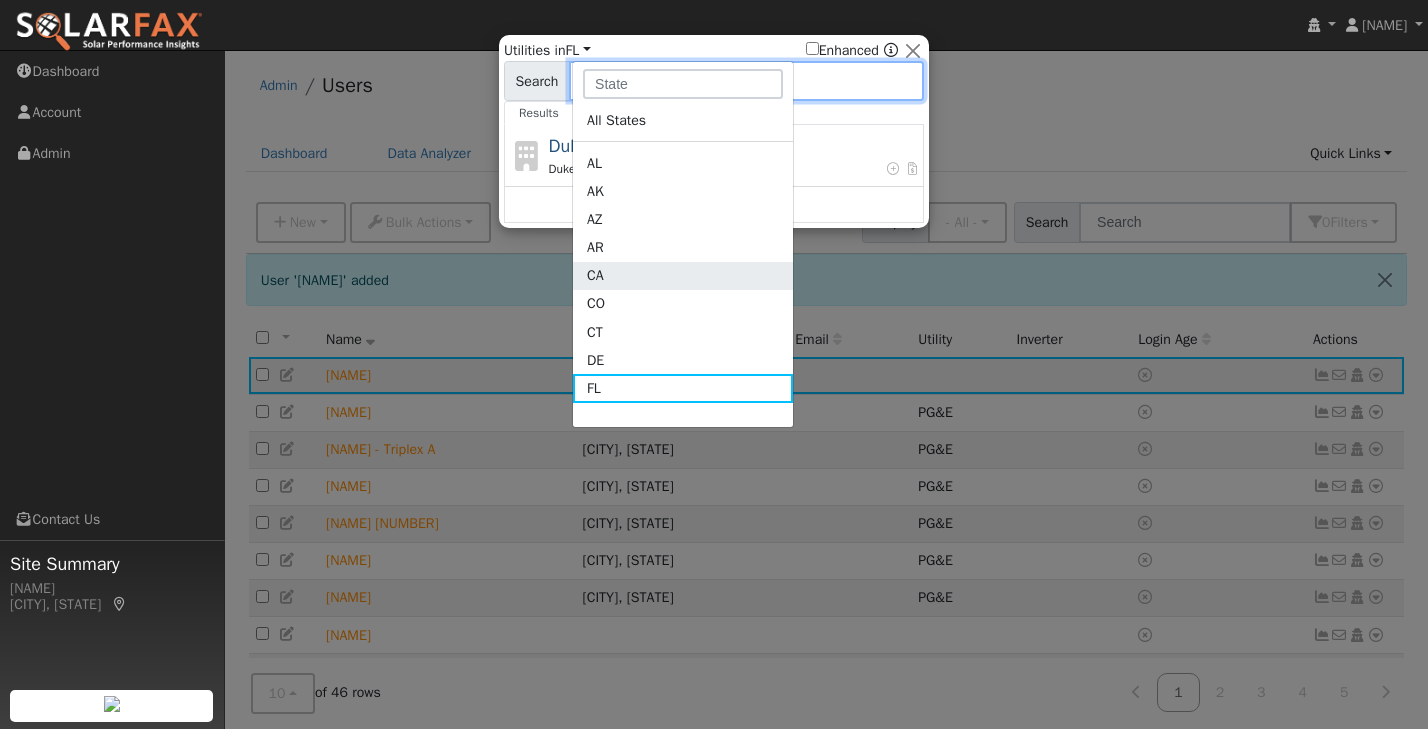 checkbox on "false" 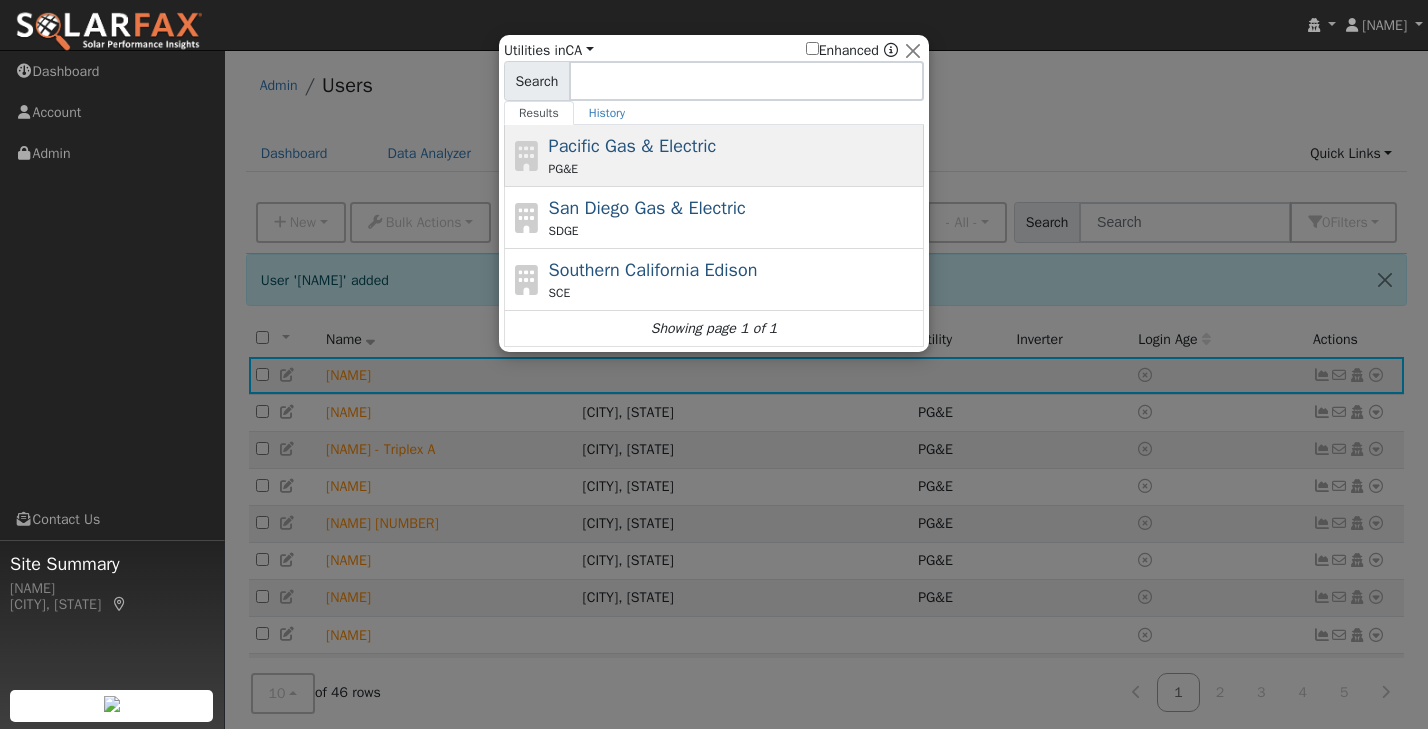 click on "Pacific Gas & Electric" at bounding box center (633, 146) 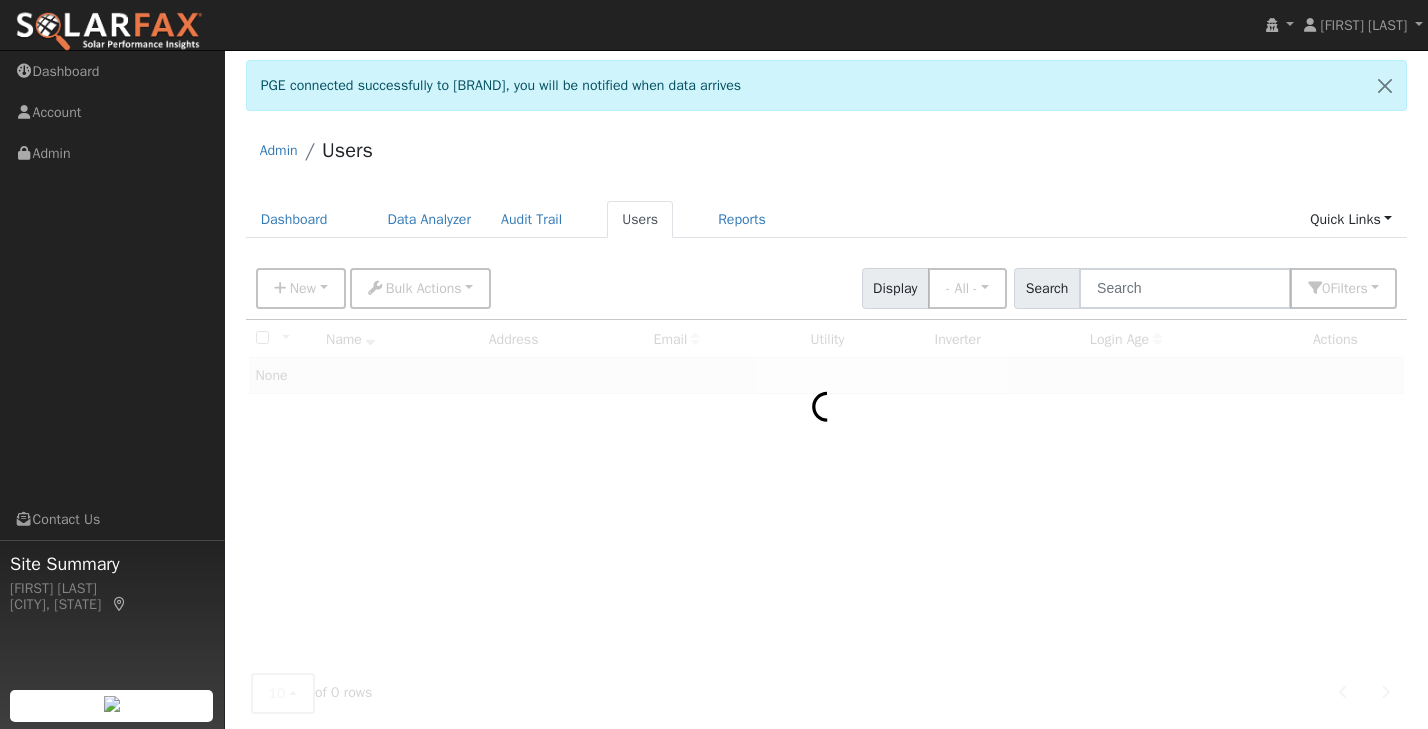 scroll, scrollTop: 0, scrollLeft: 0, axis: both 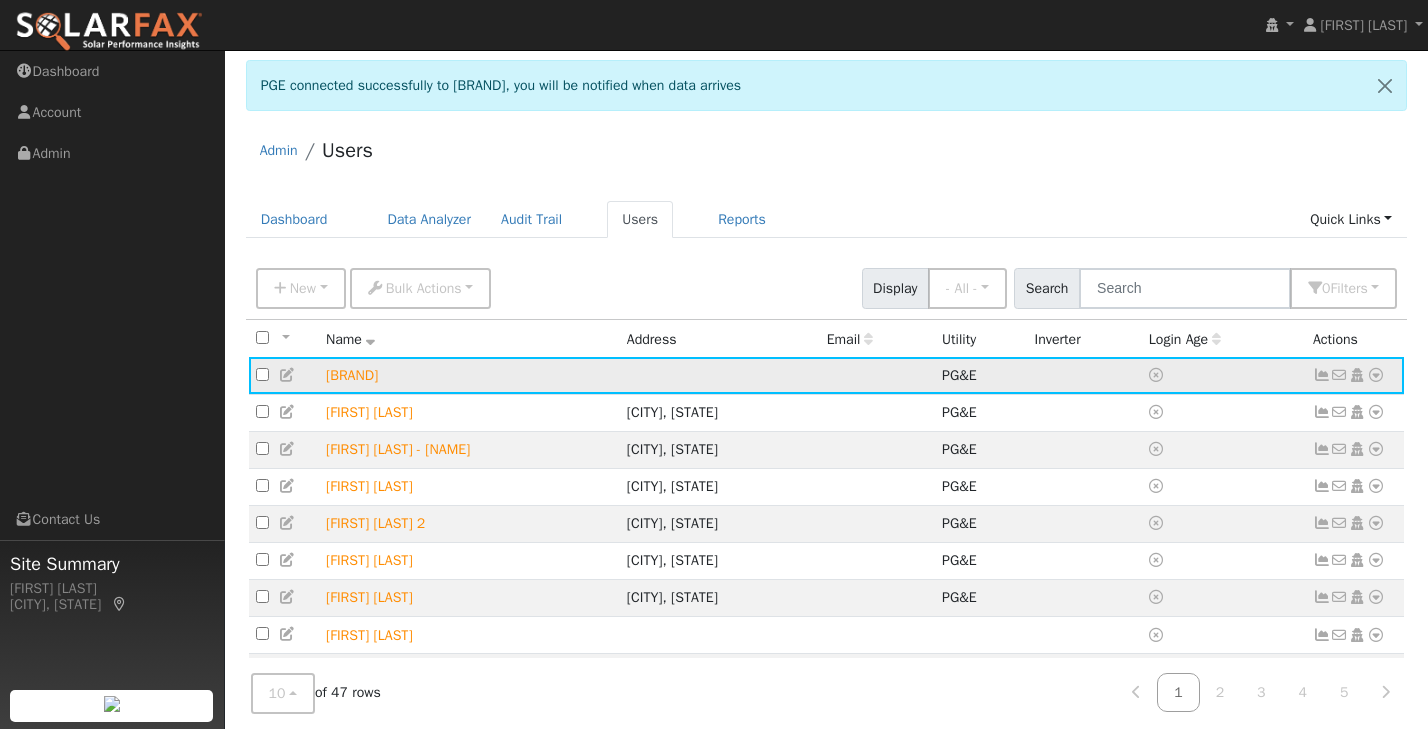 click at bounding box center (1322, 375) 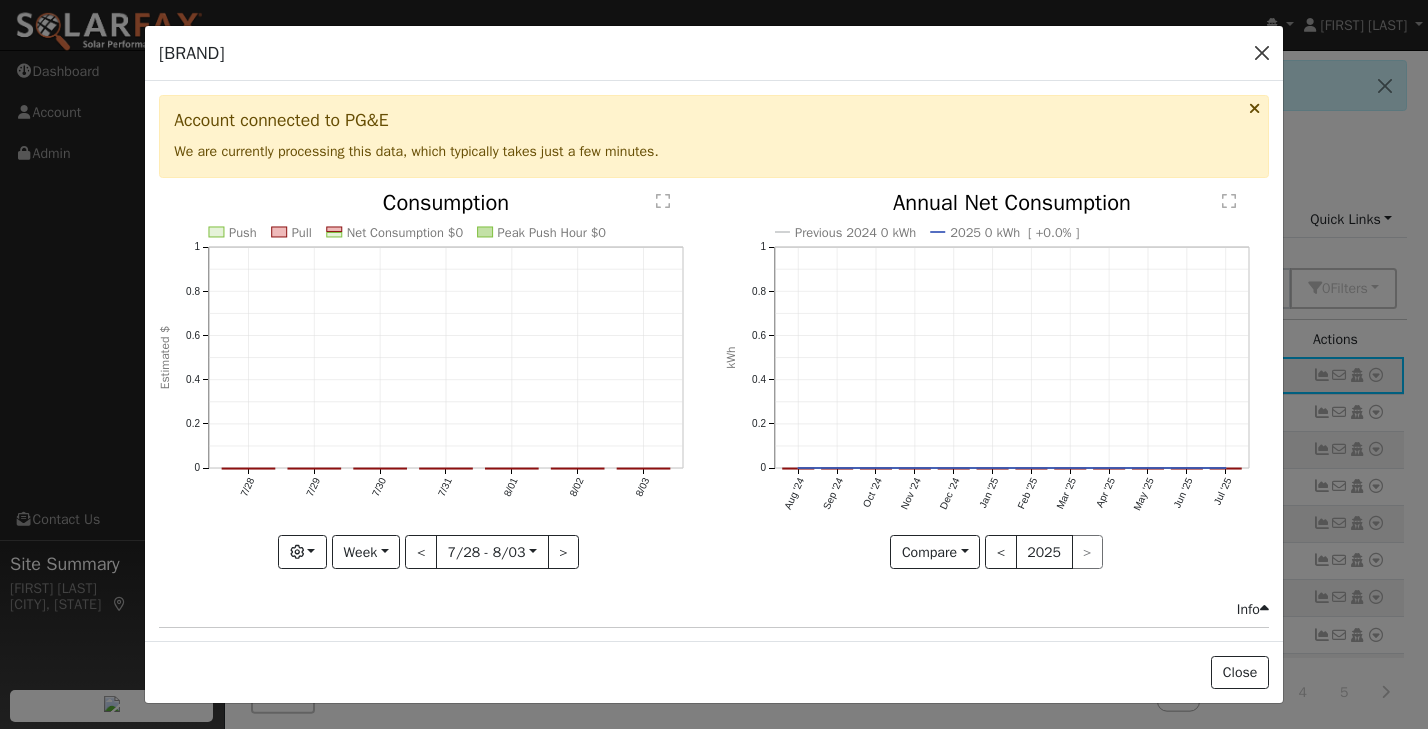 click at bounding box center (1262, 53) 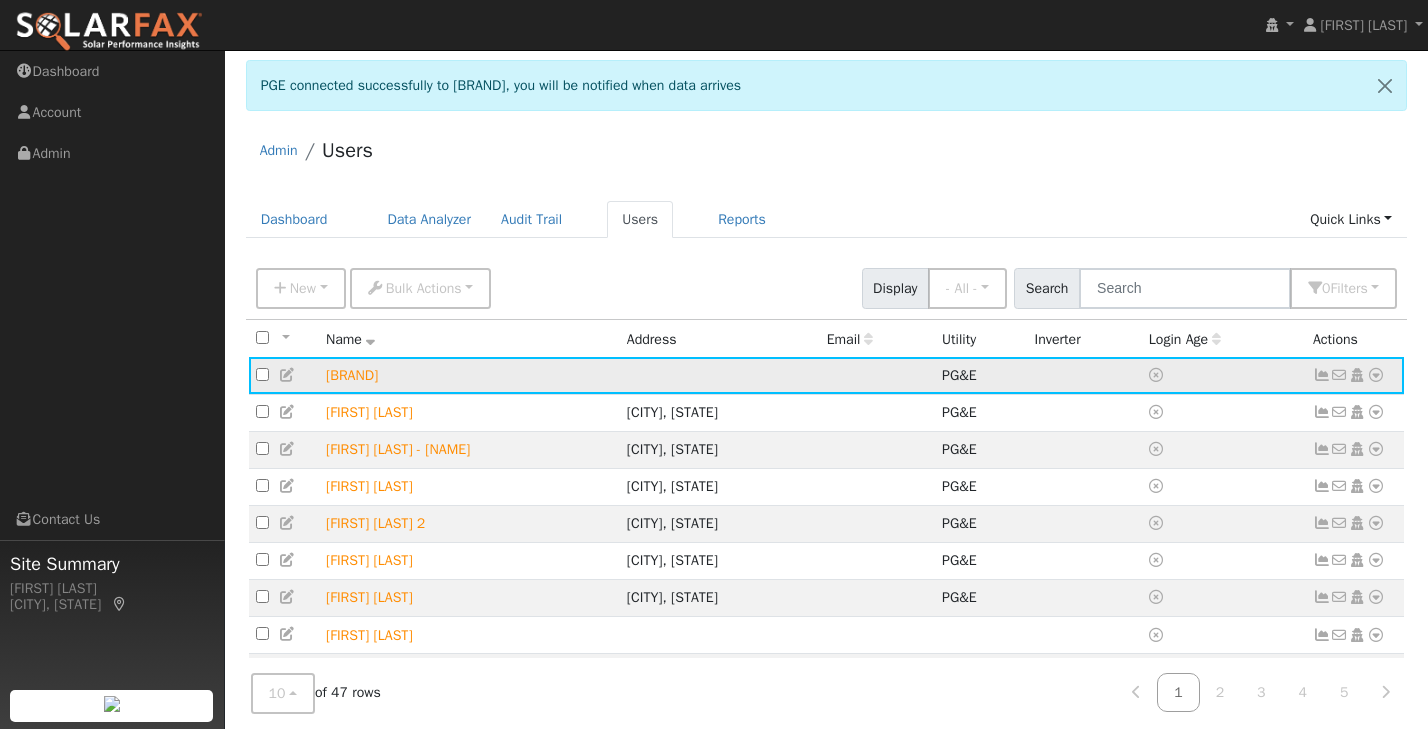 click at bounding box center [1376, 375] 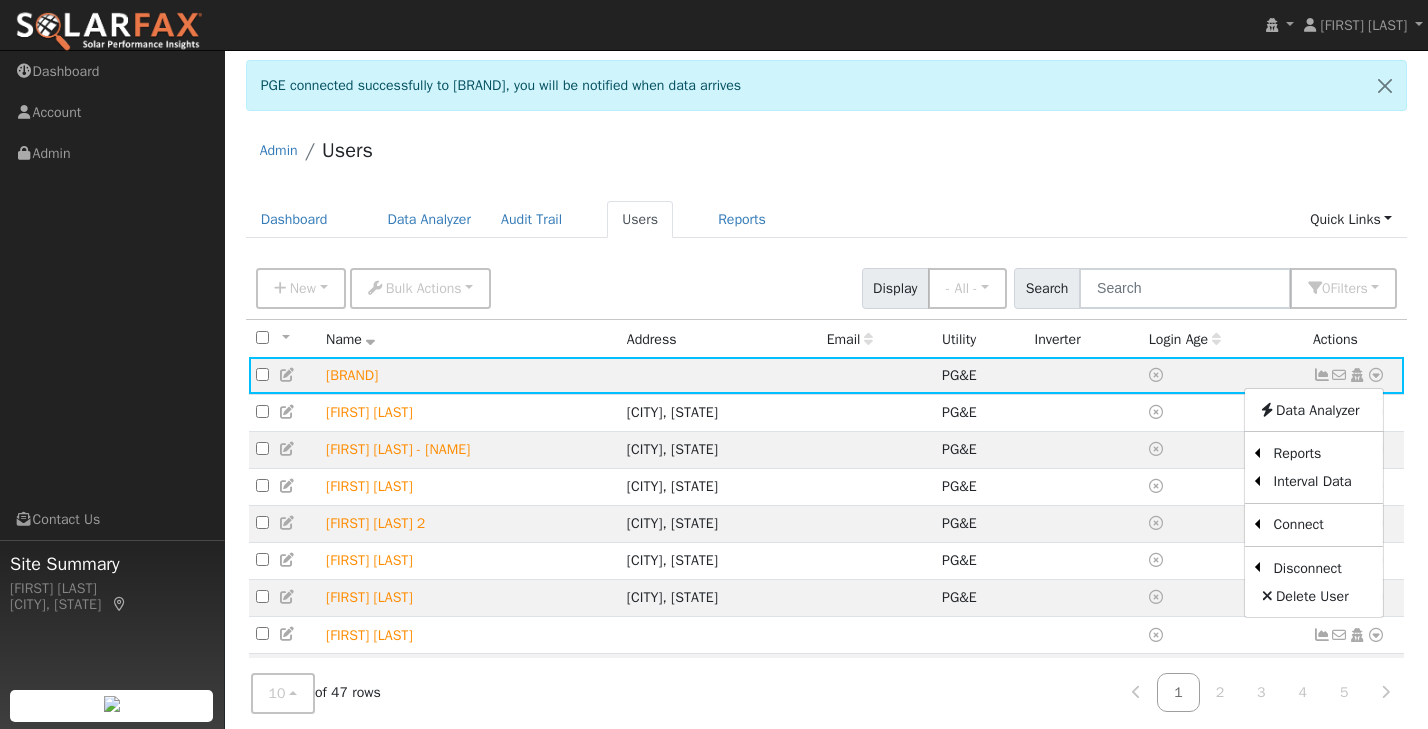 click on "New Add User Quick Add Quick Connect Quick Convert Lead   Bulk Actions Send Email Assign Fields Export CSV Import CSV Disconnect Users Delete Users Display - All - - All - Customers Leads Staff Search  0  Filter s  My accounts Role   Show - All -  Show Leads  Admin  Billing Admin  Account Manager  Manager  Salesperson  Owner  None  Any Utility   None  Any  Any Connection Solar   None  Any Trial   Trials Only  Expired Trials Only  Active Trials Only Access   Access Only  Expired Access Only  Active Access Only Advanced Filter Clear All" at bounding box center [826, 285] 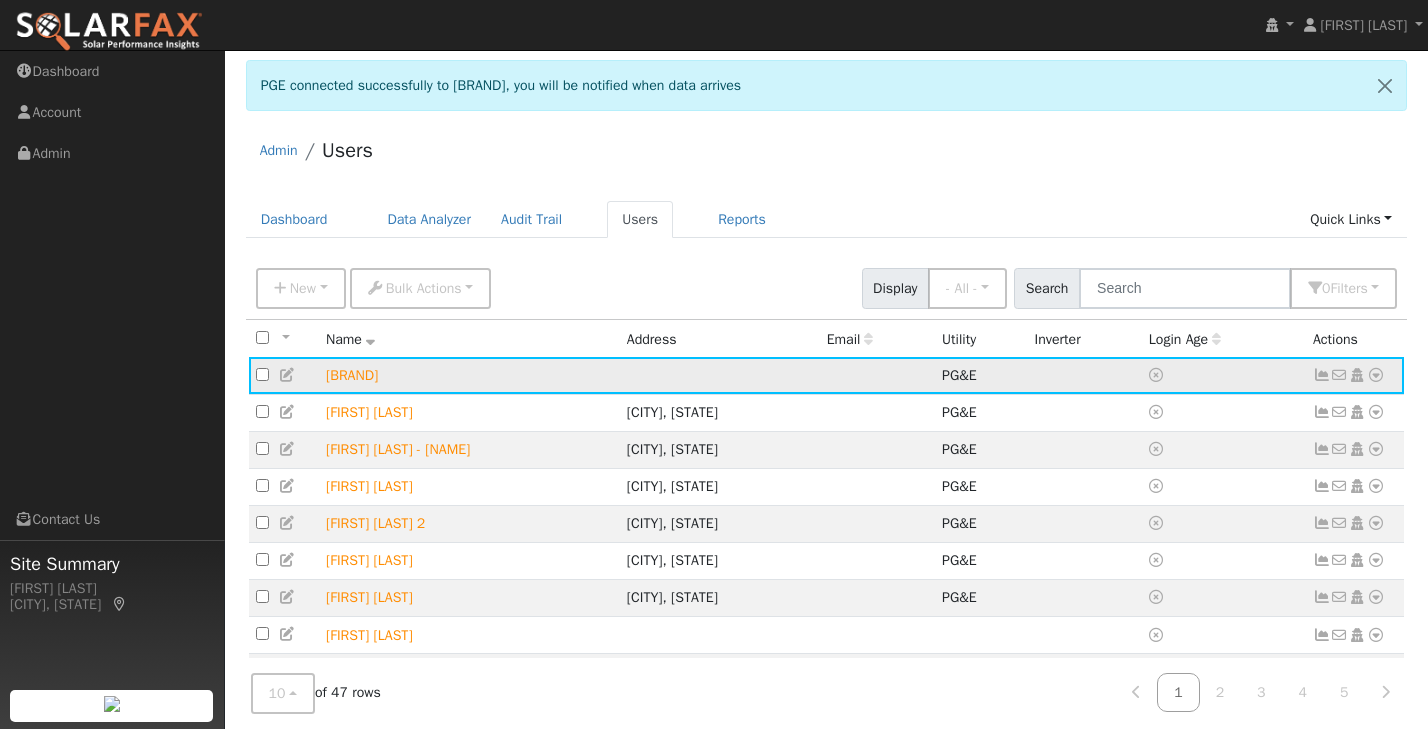 click on "Carol Solar" at bounding box center [469, 375] 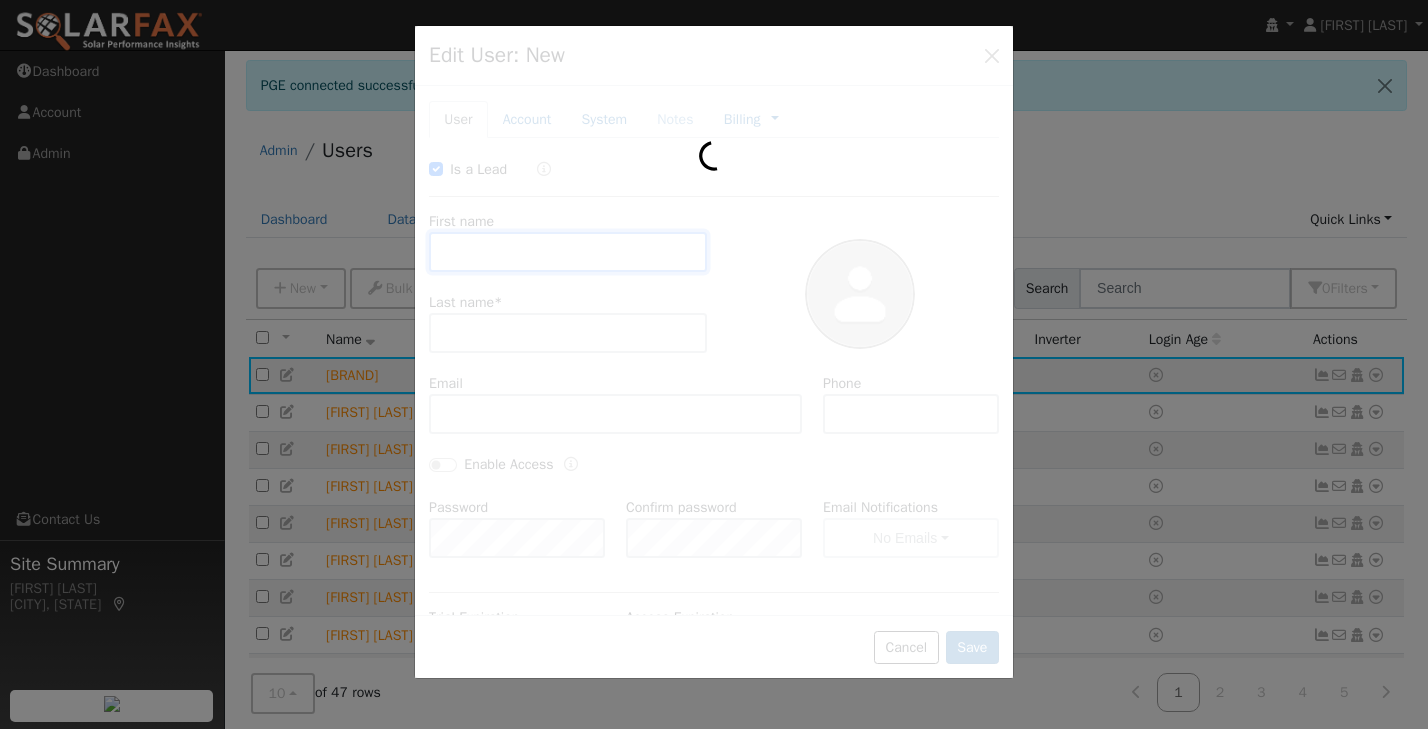 checkbox on "true" 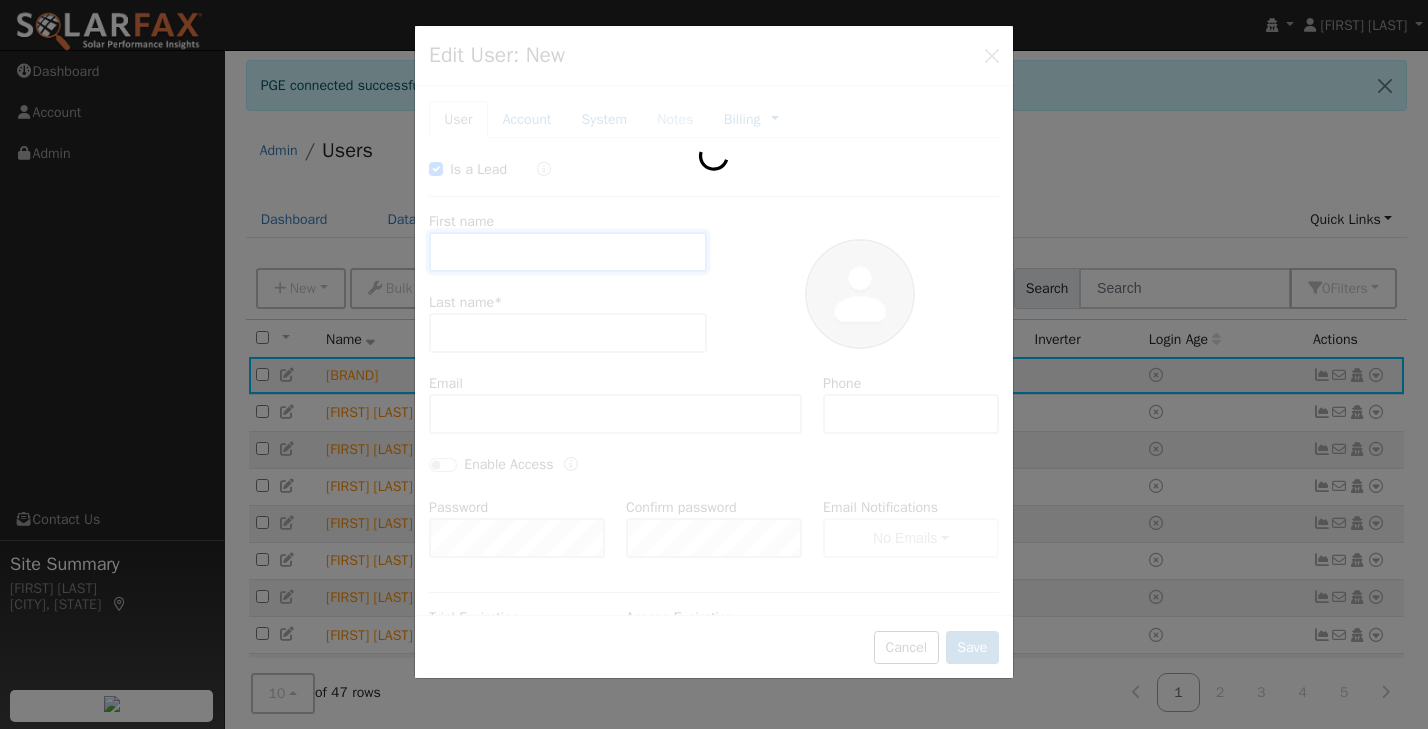 type on "Carol" 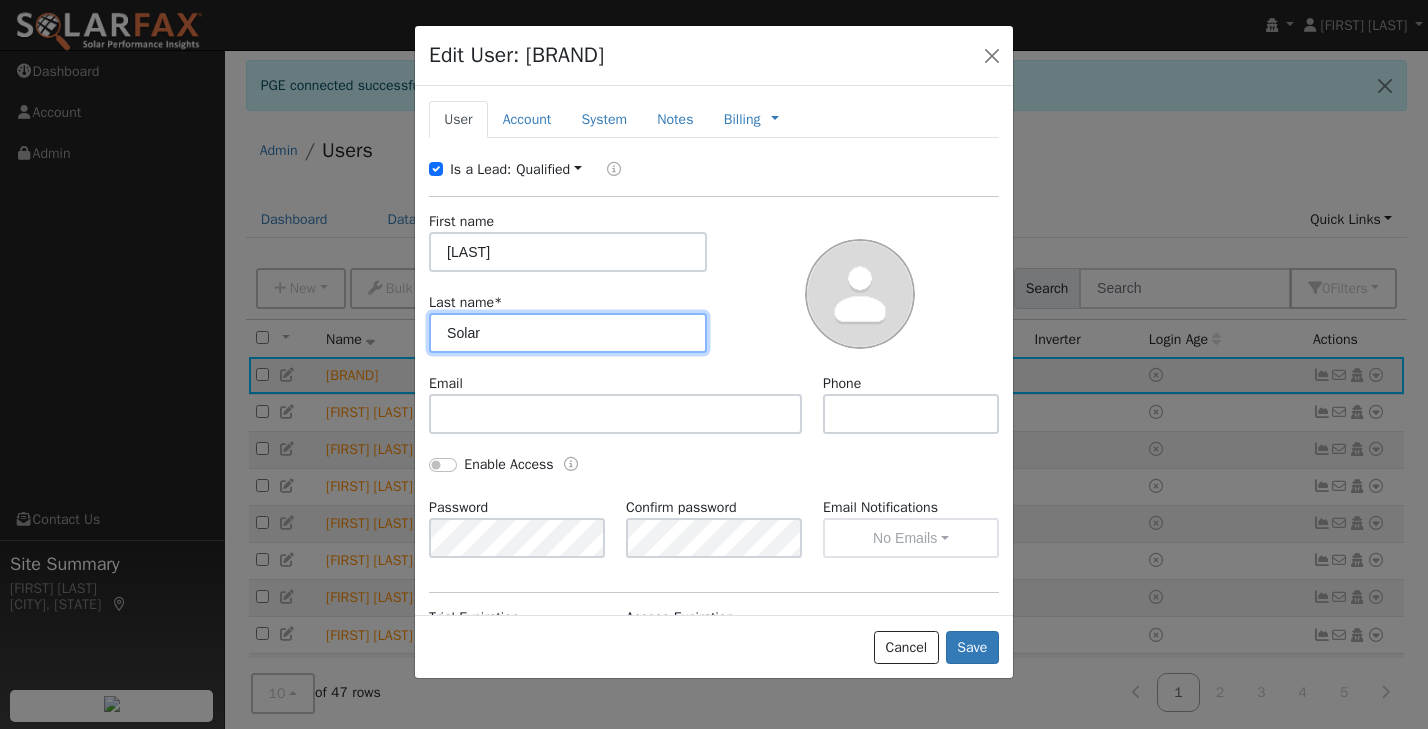 click on "Solar" at bounding box center (568, 333) 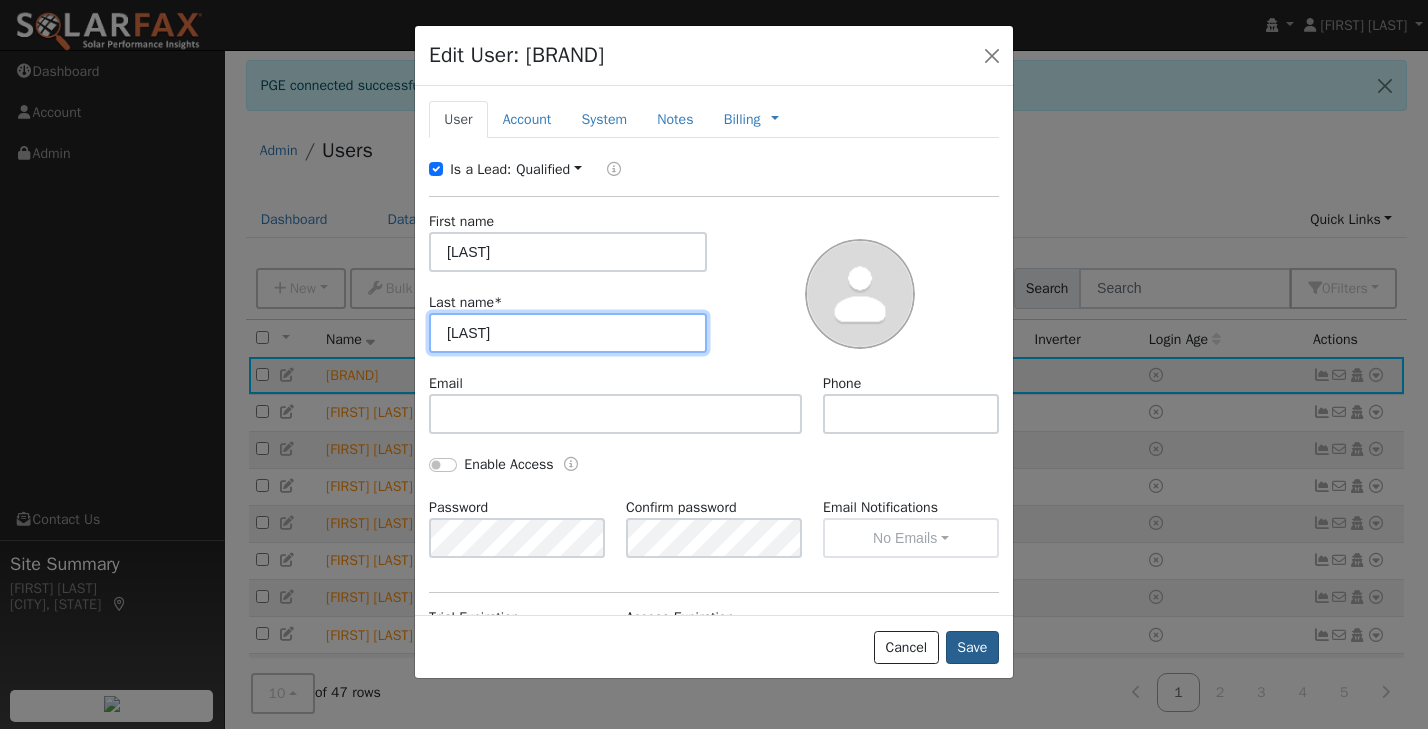 type on "Scarrone" 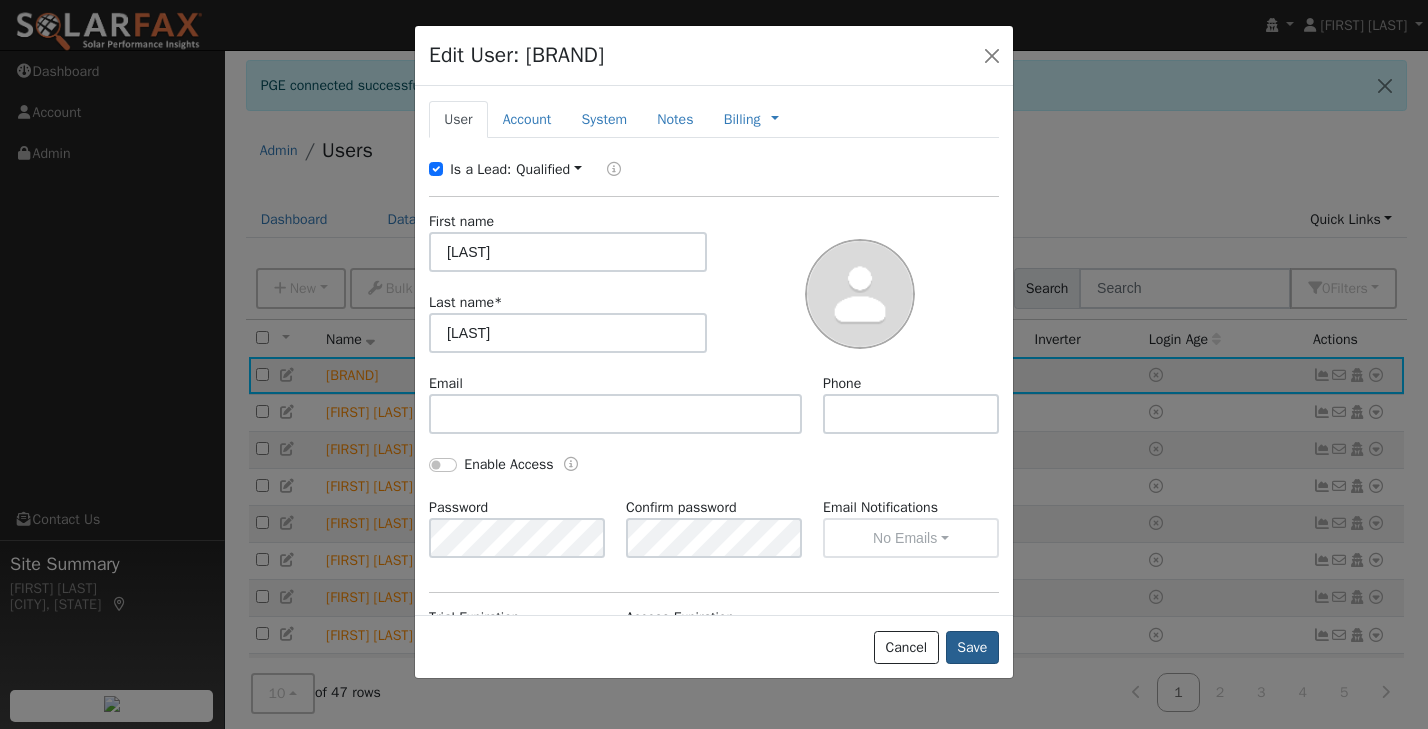 click on "Save" at bounding box center (972, 648) 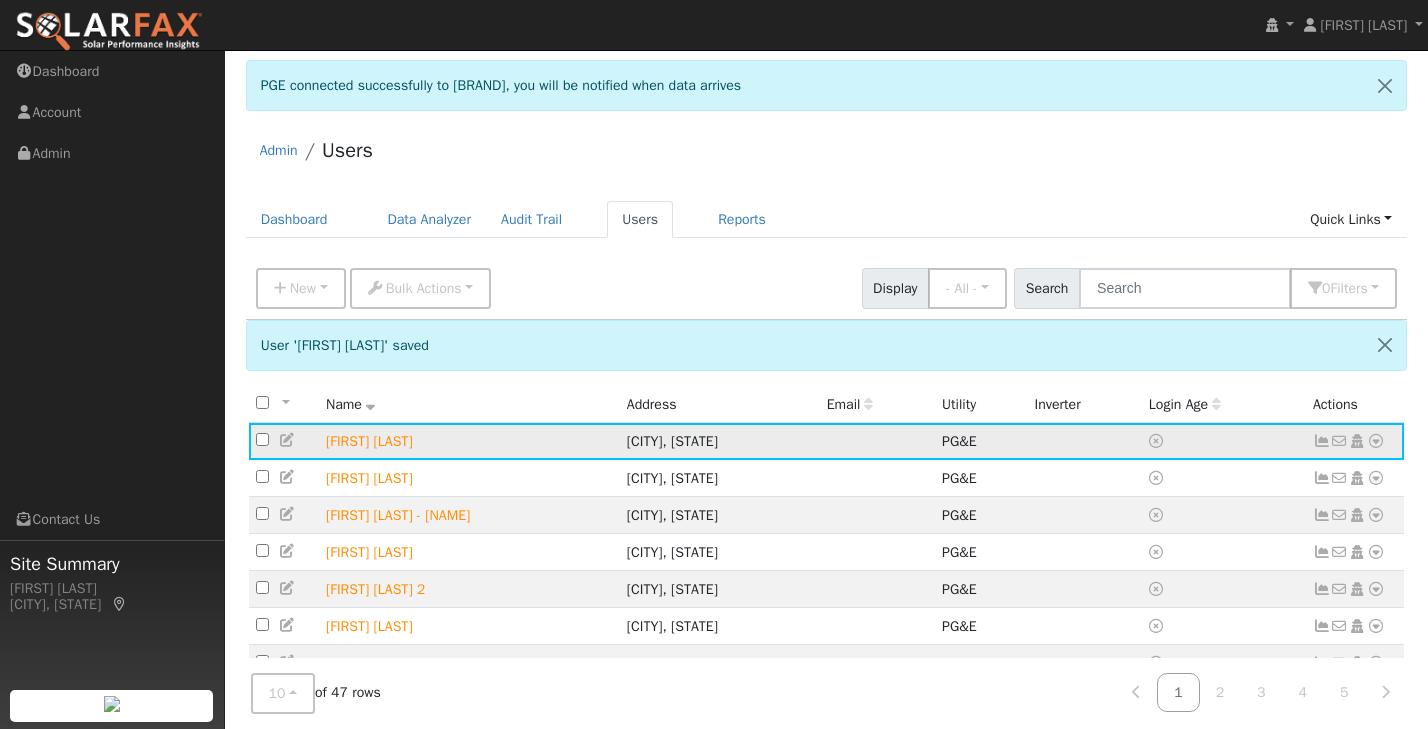 click at bounding box center [1322, 441] 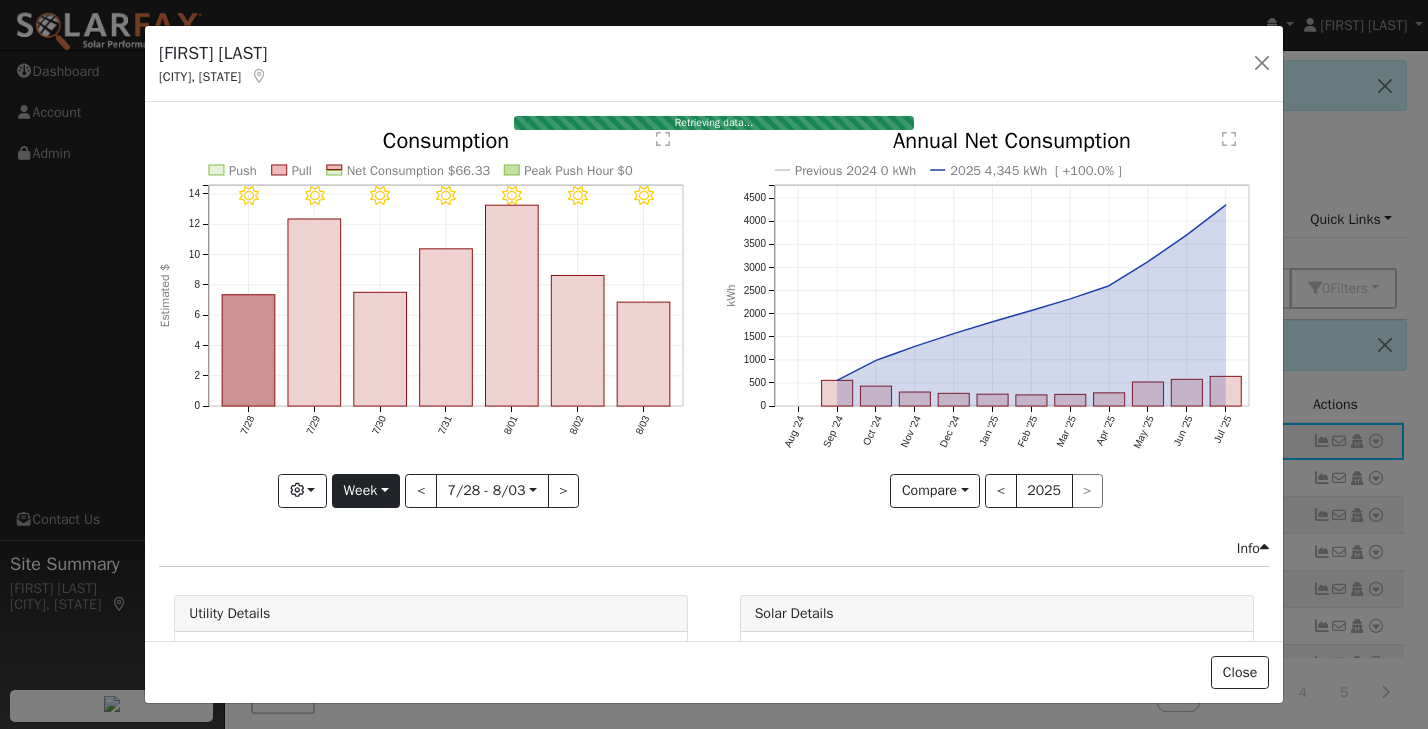 click on "Week" at bounding box center [366, 491] 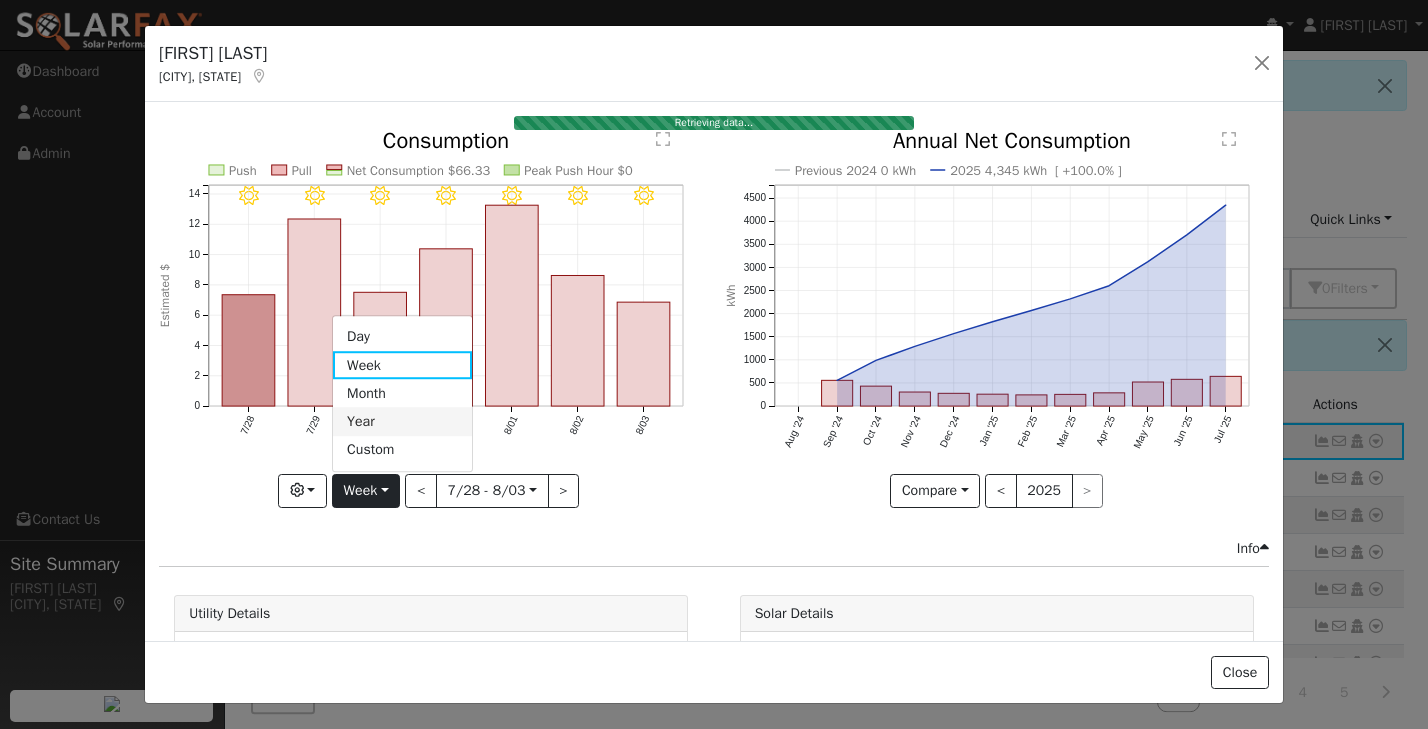 click on "Year" at bounding box center (402, 422) 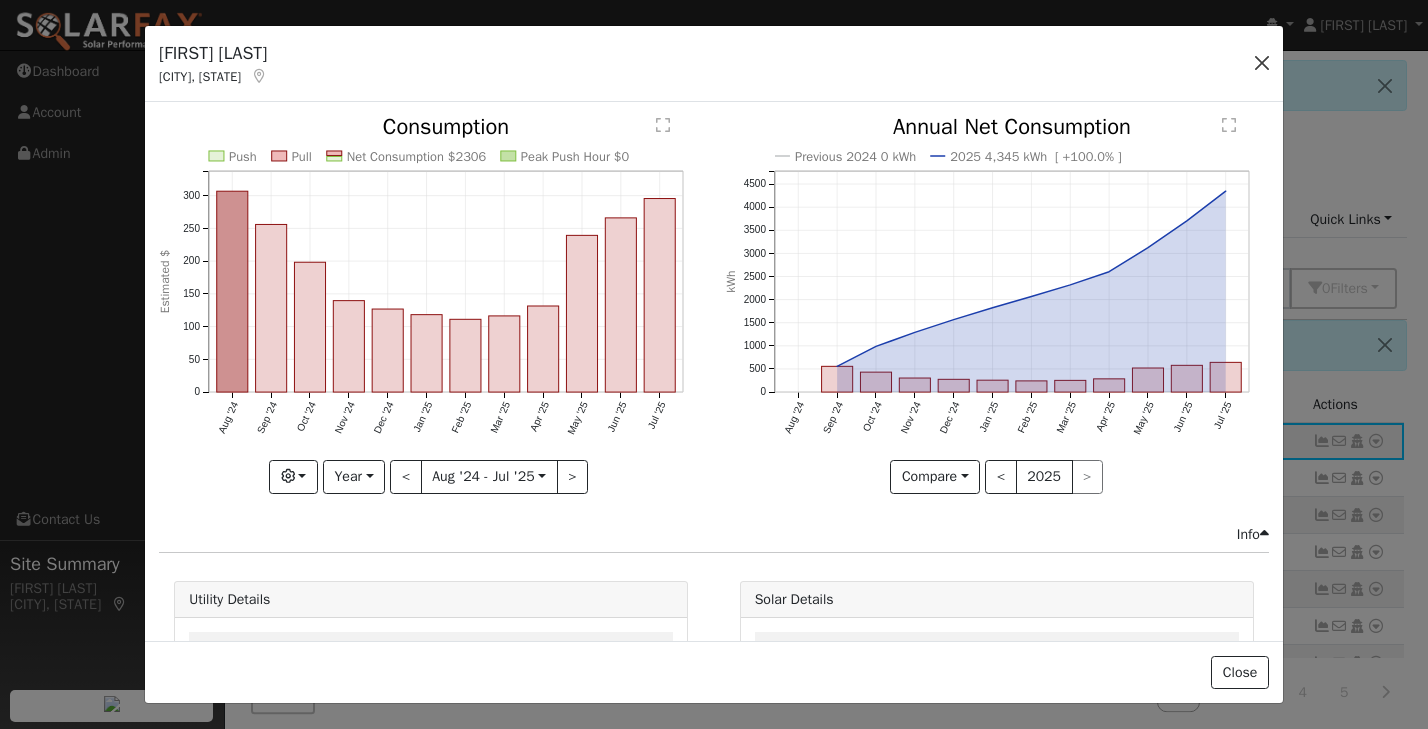 click at bounding box center (1262, 63) 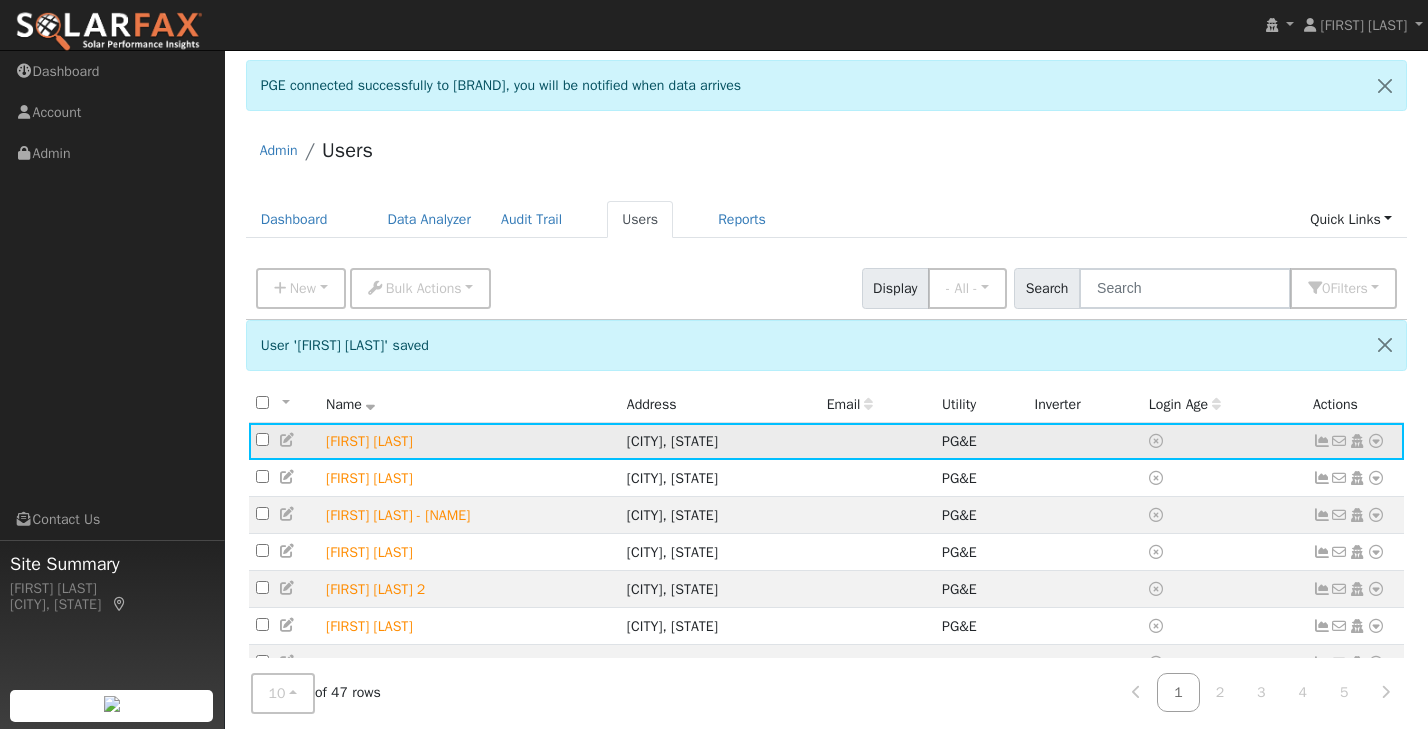 click at bounding box center (1322, 441) 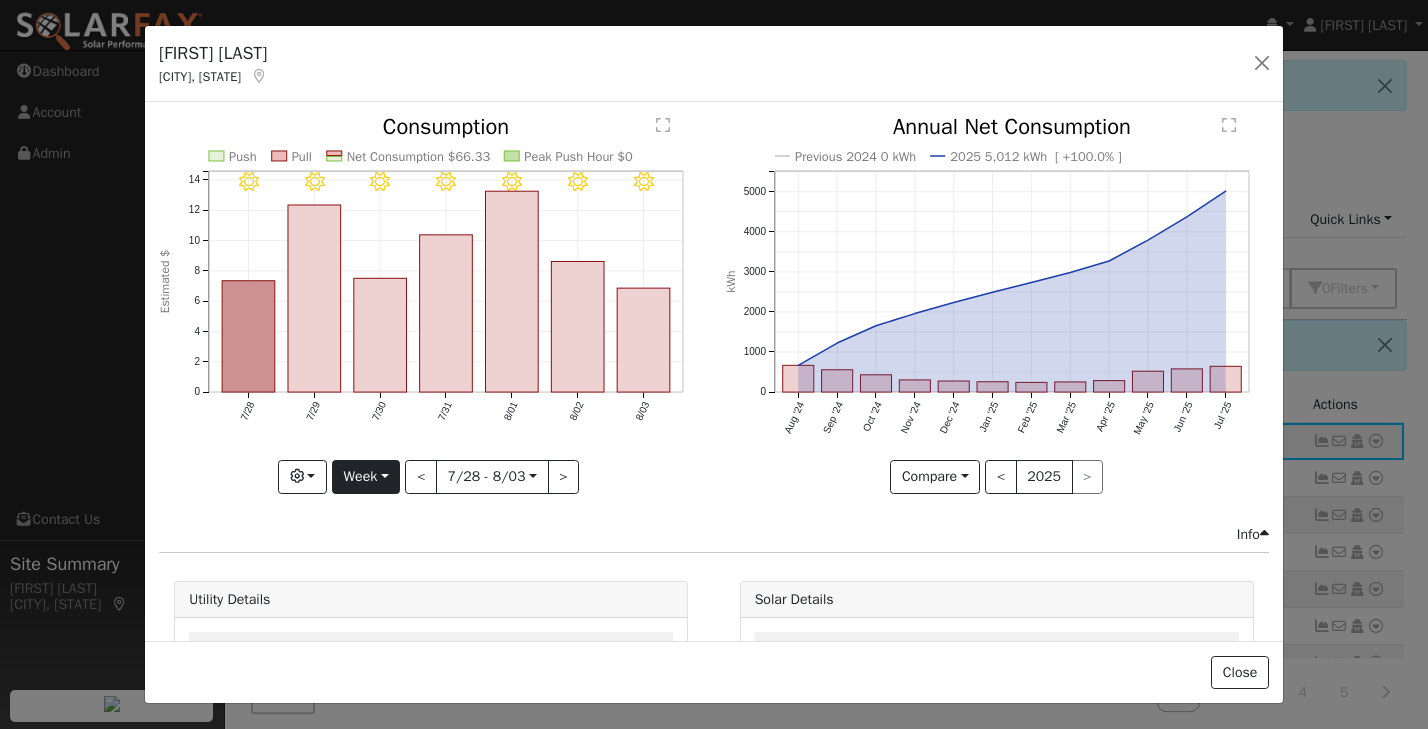 click on "Week" at bounding box center [366, 477] 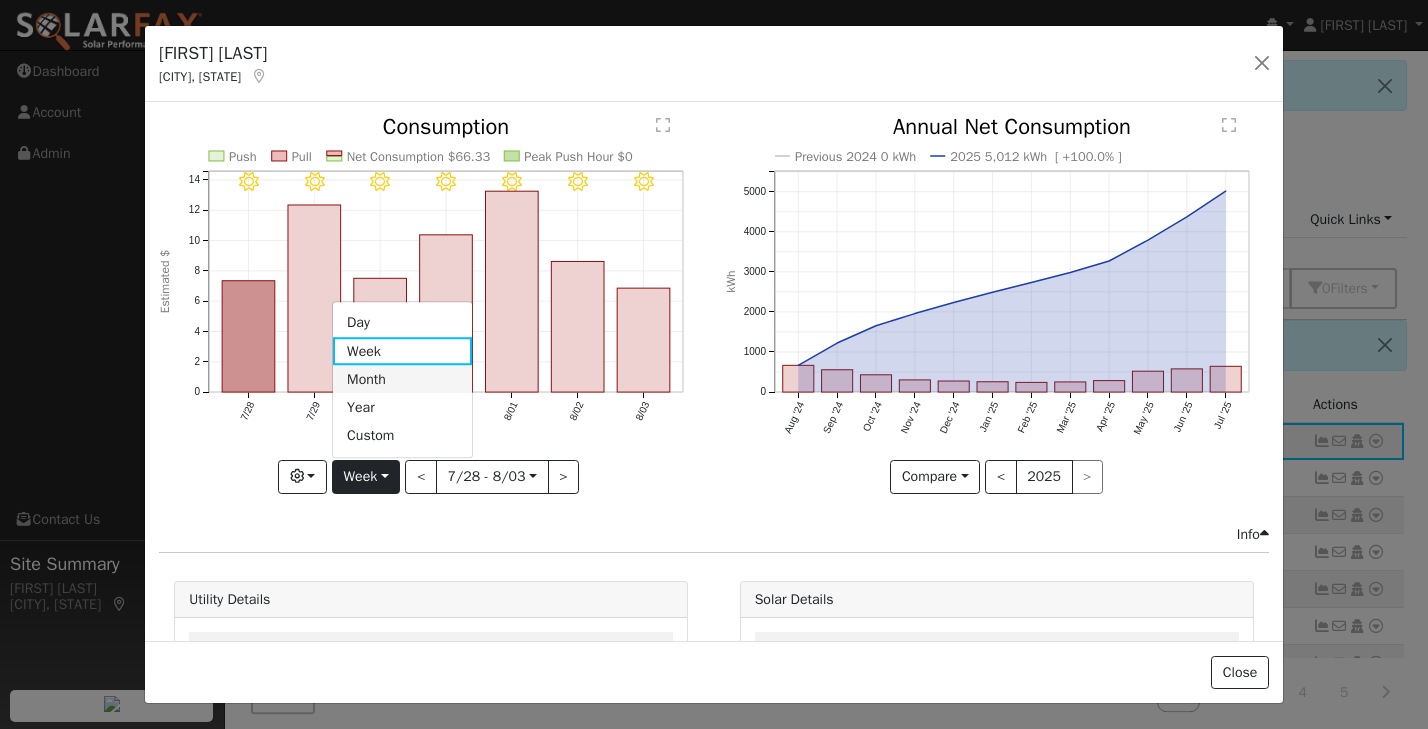 click on "Month" at bounding box center (402, 379) 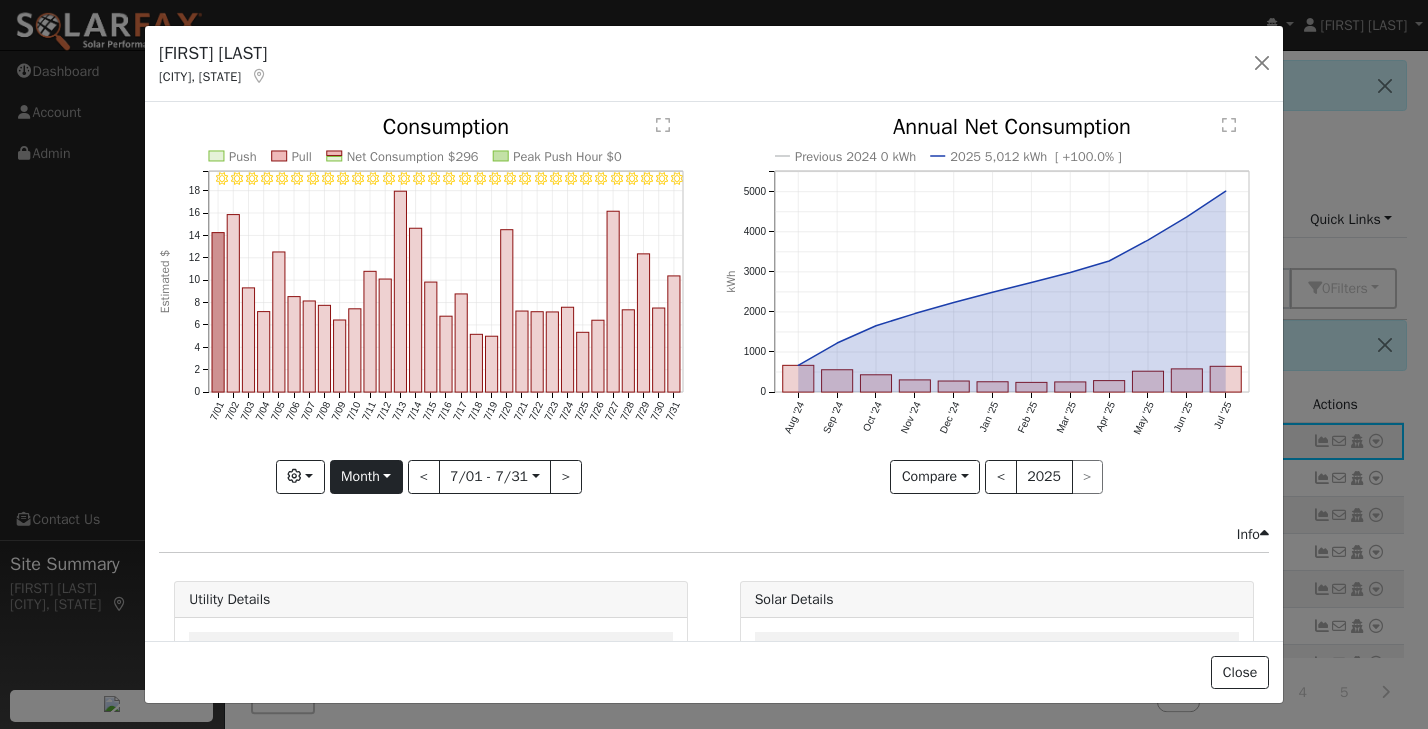 click on "Month" at bounding box center [366, 477] 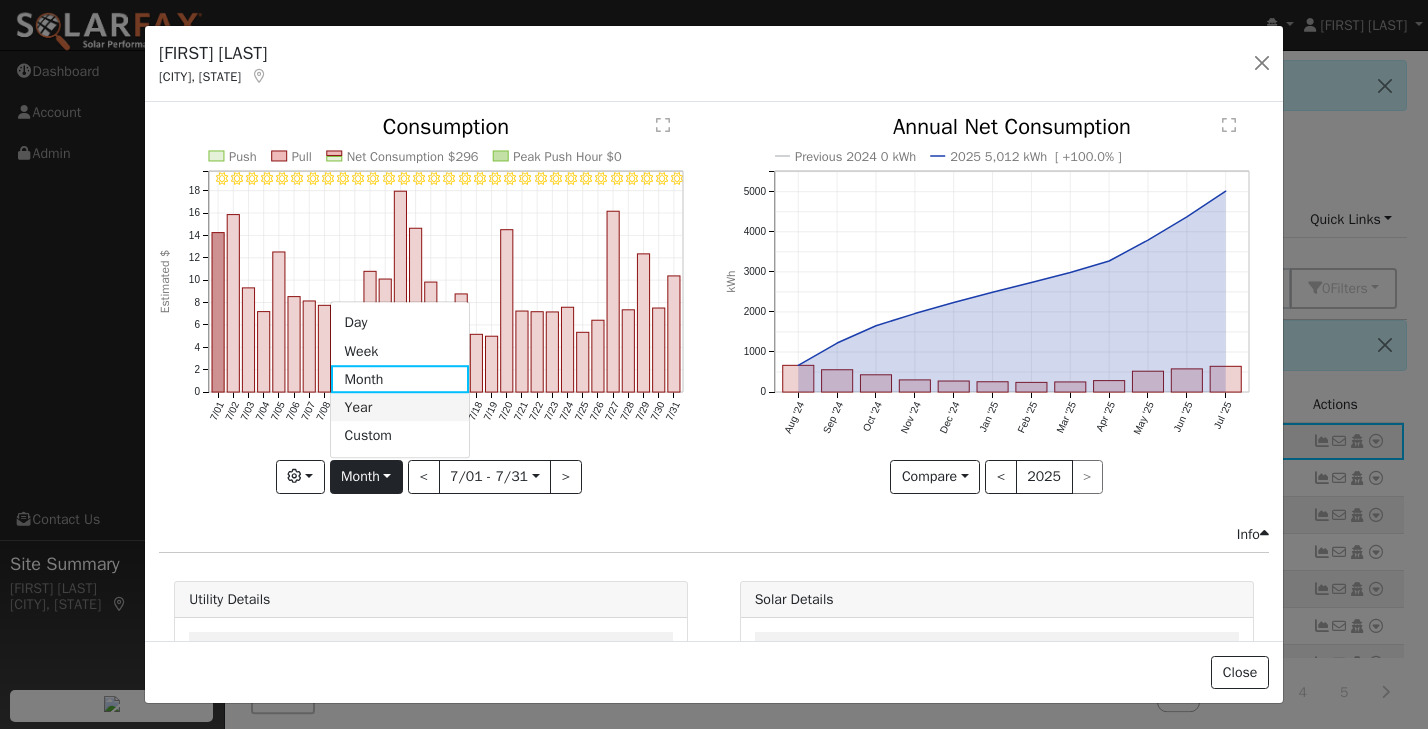 click on "Year" at bounding box center [400, 408] 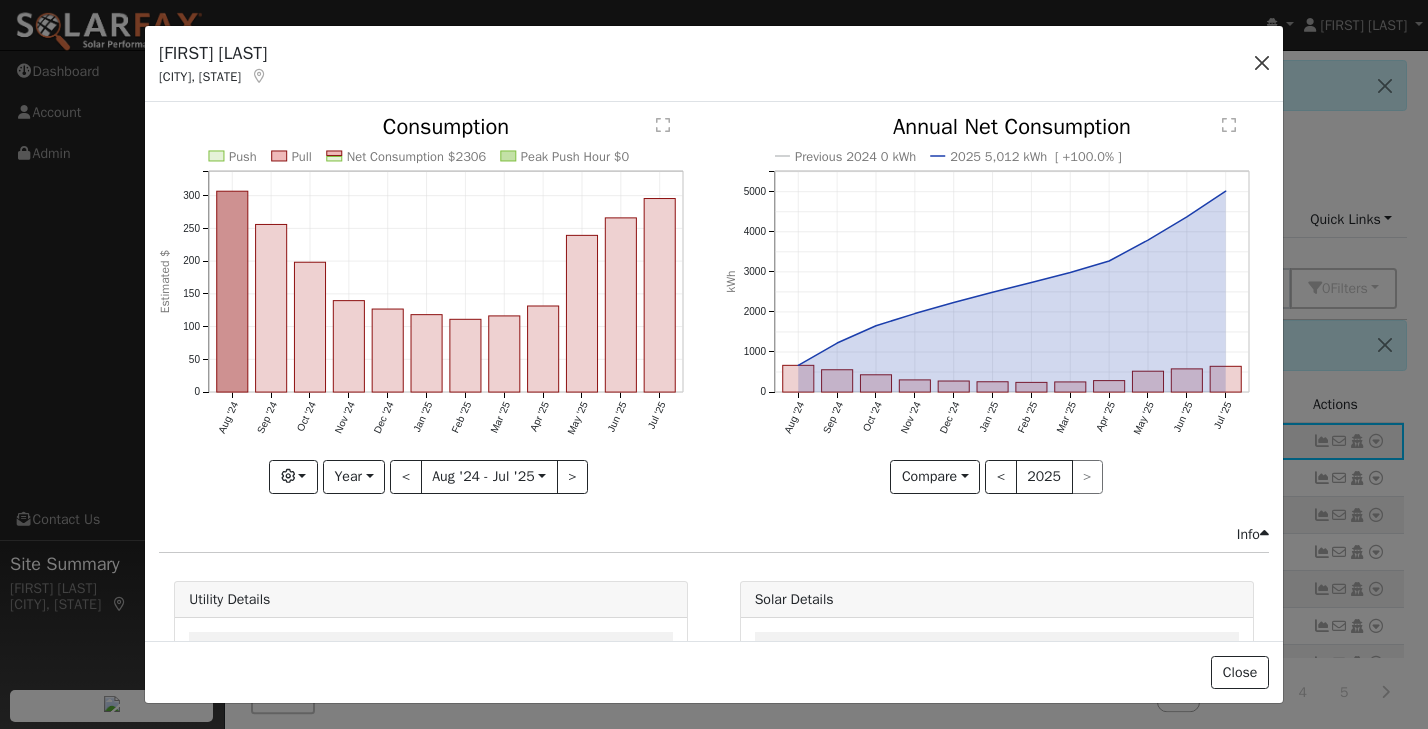 click at bounding box center (1262, 63) 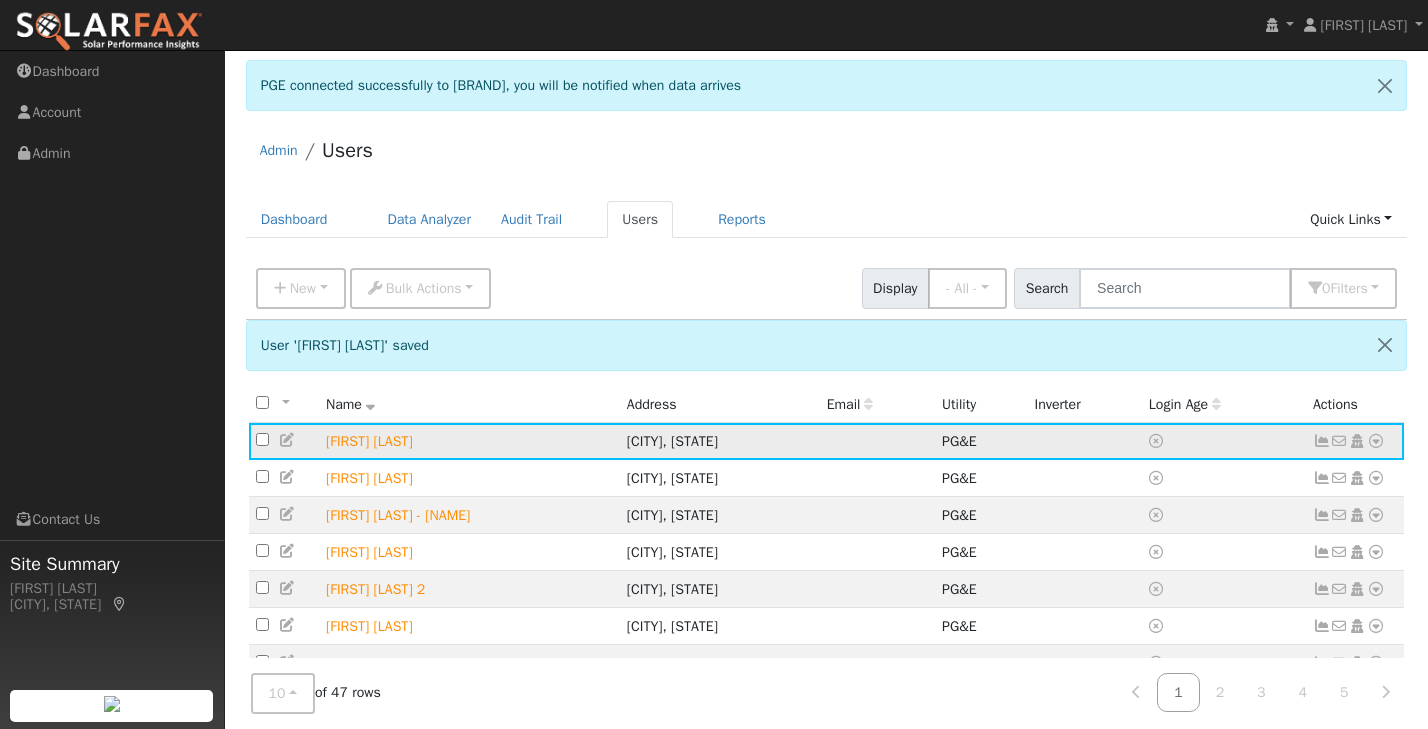 click on "Carol Scarrone" at bounding box center (469, 441) 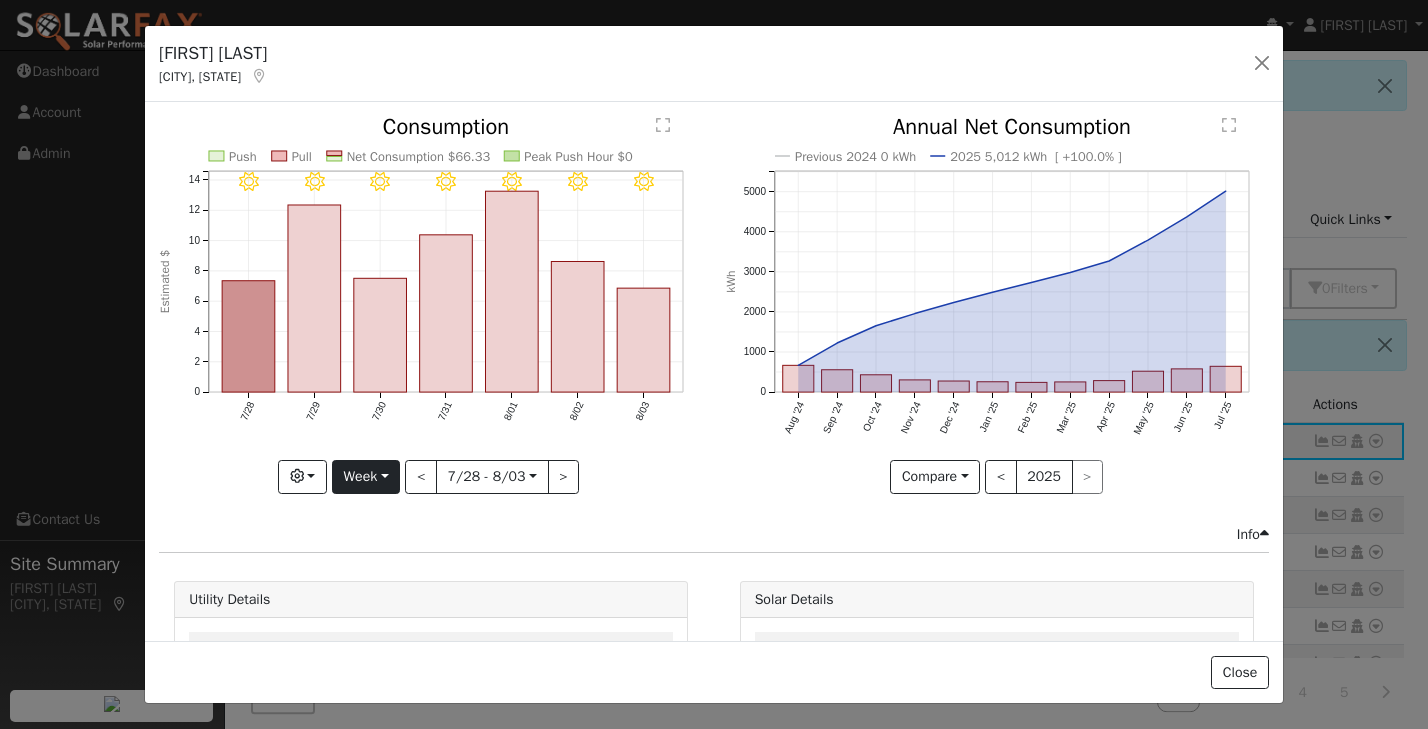 click on "Week" at bounding box center [366, 477] 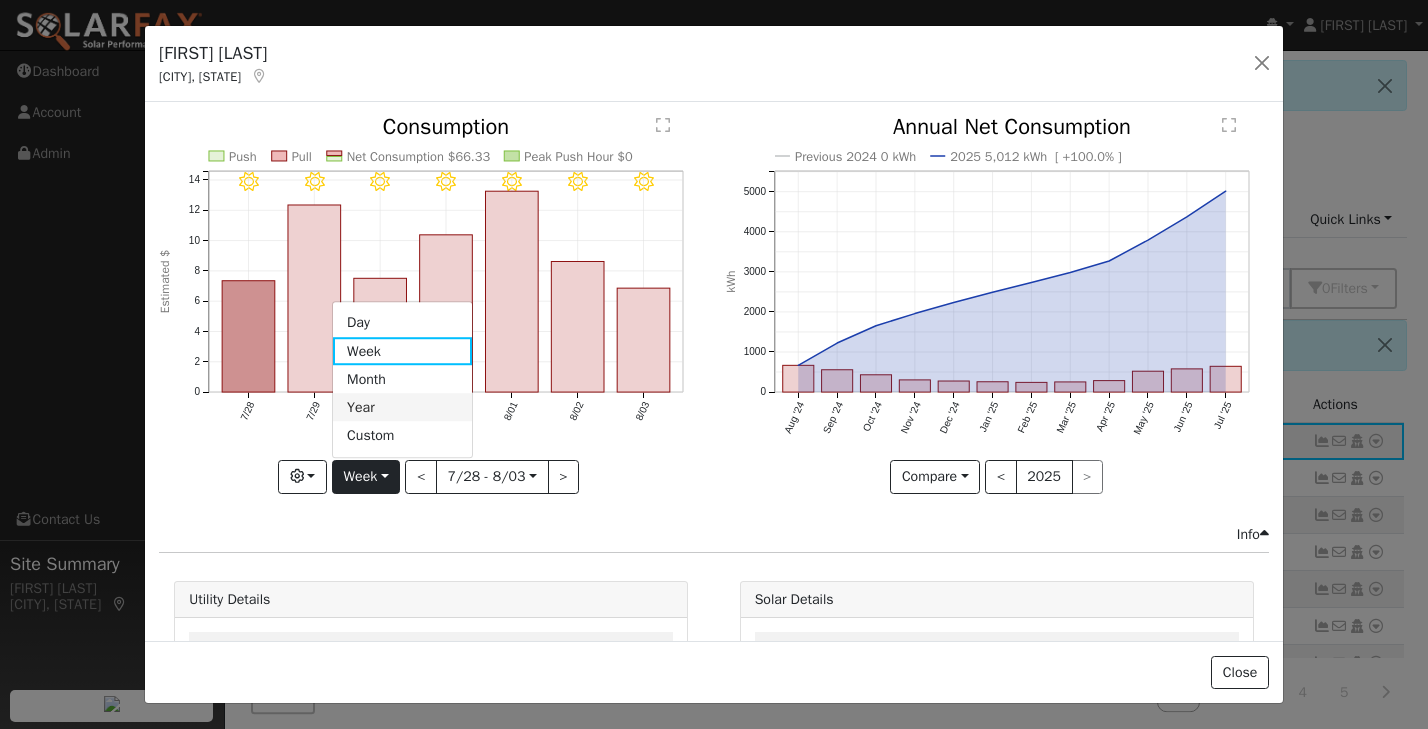 click on "Year" at bounding box center [402, 408] 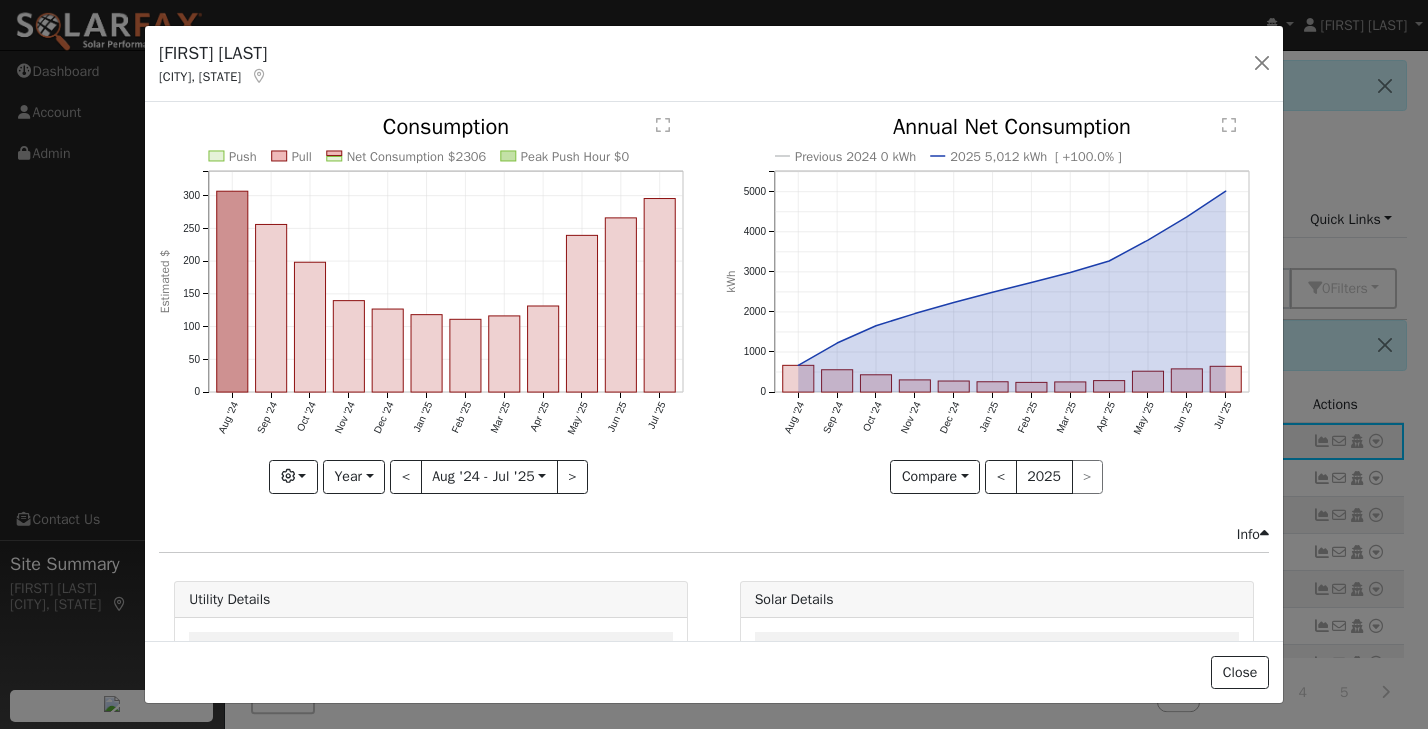 click on "Carol Scarrone Plymouth, CA   Default Account Default Account 1525 Long Gate Rd, Plymouth, CA 95669 Primary Account" at bounding box center (714, 64) 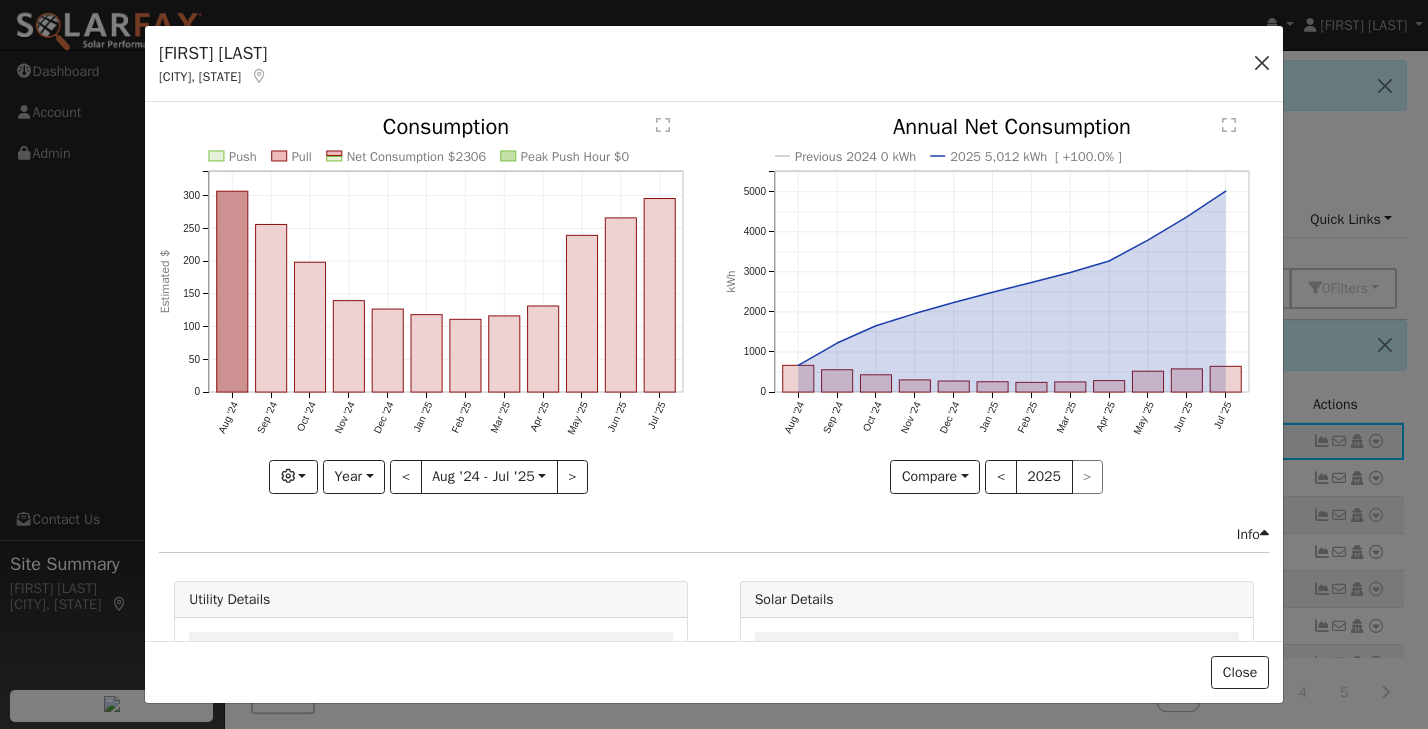 click at bounding box center [1262, 63] 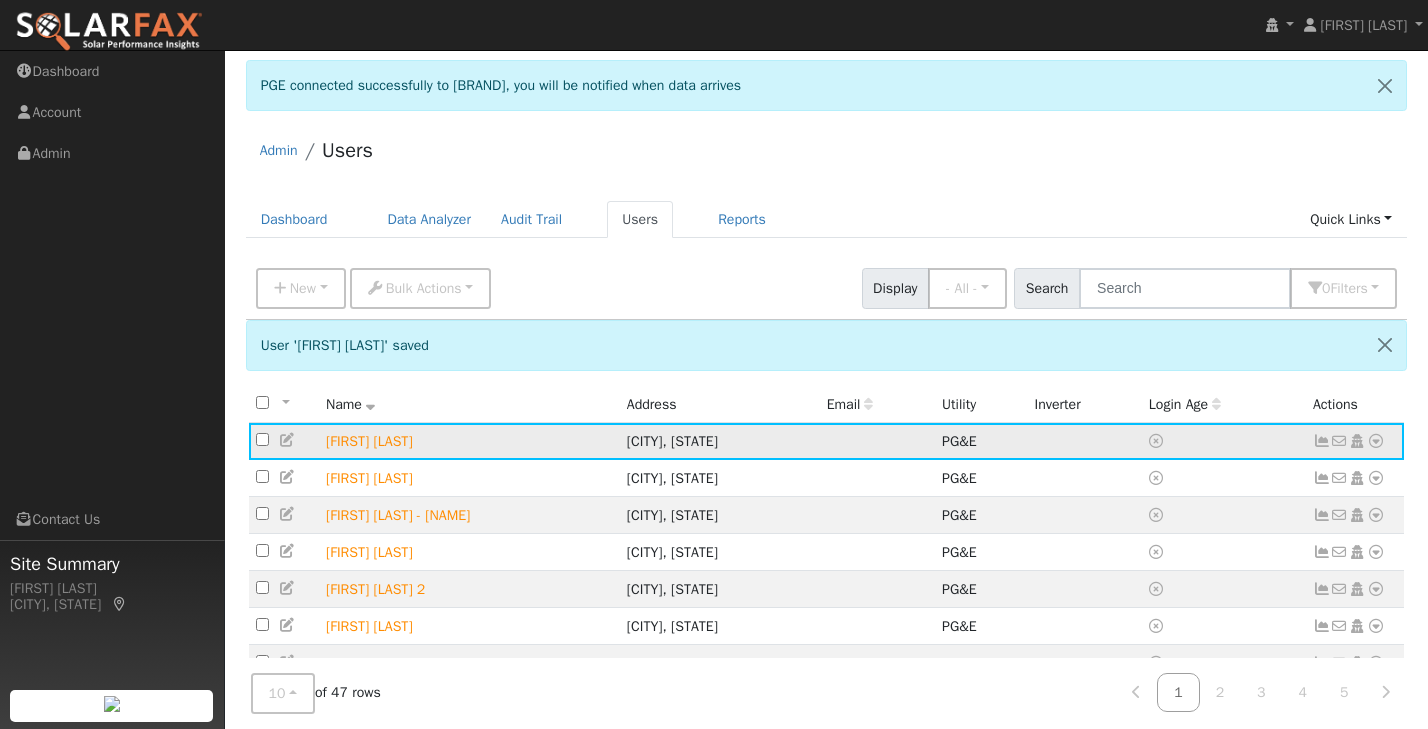 click at bounding box center [1322, 441] 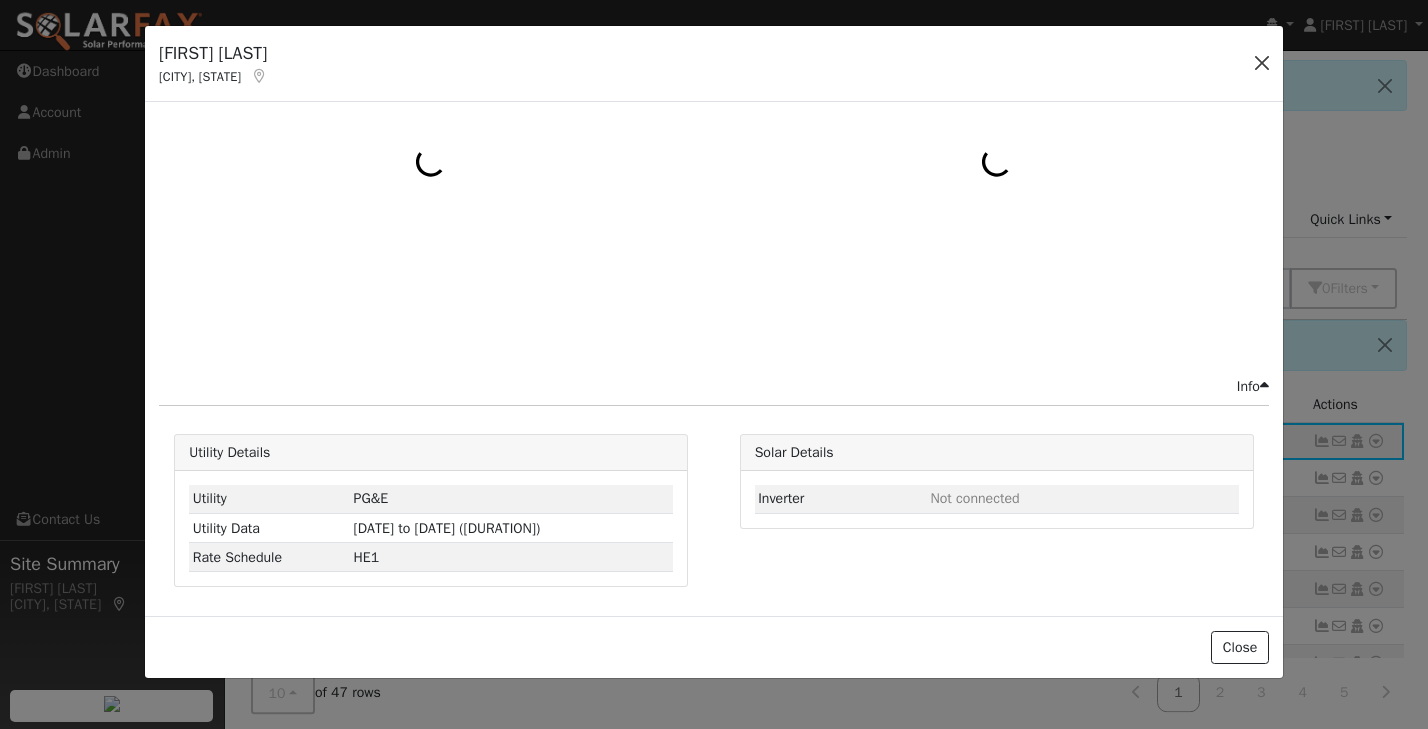 click at bounding box center [1262, 63] 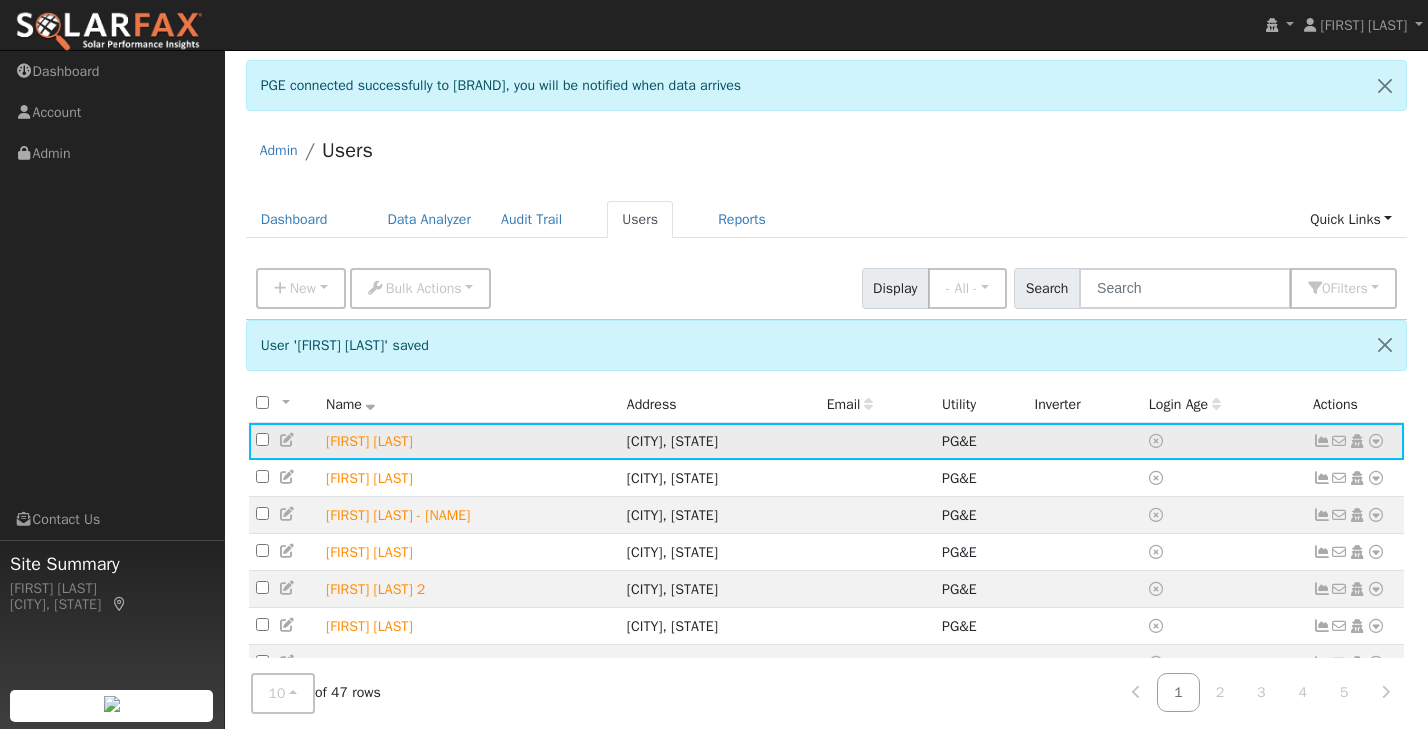 click at bounding box center [1322, 441] 